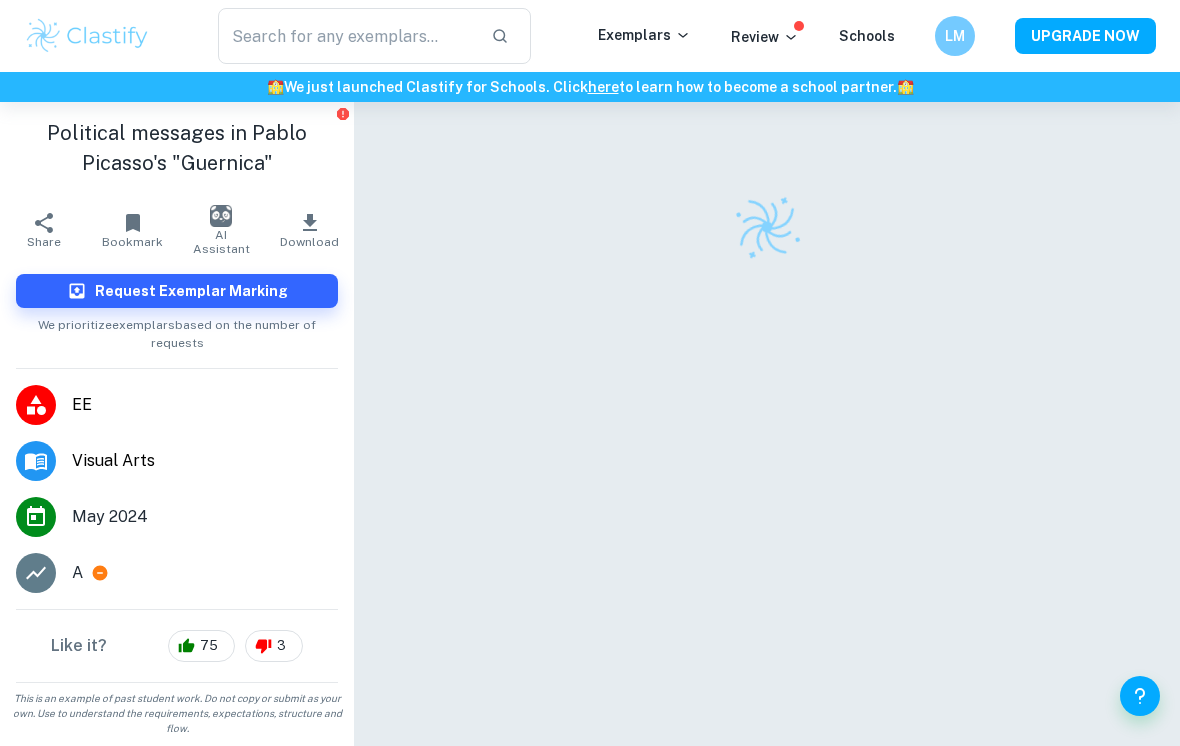 scroll, scrollTop: 0, scrollLeft: 0, axis: both 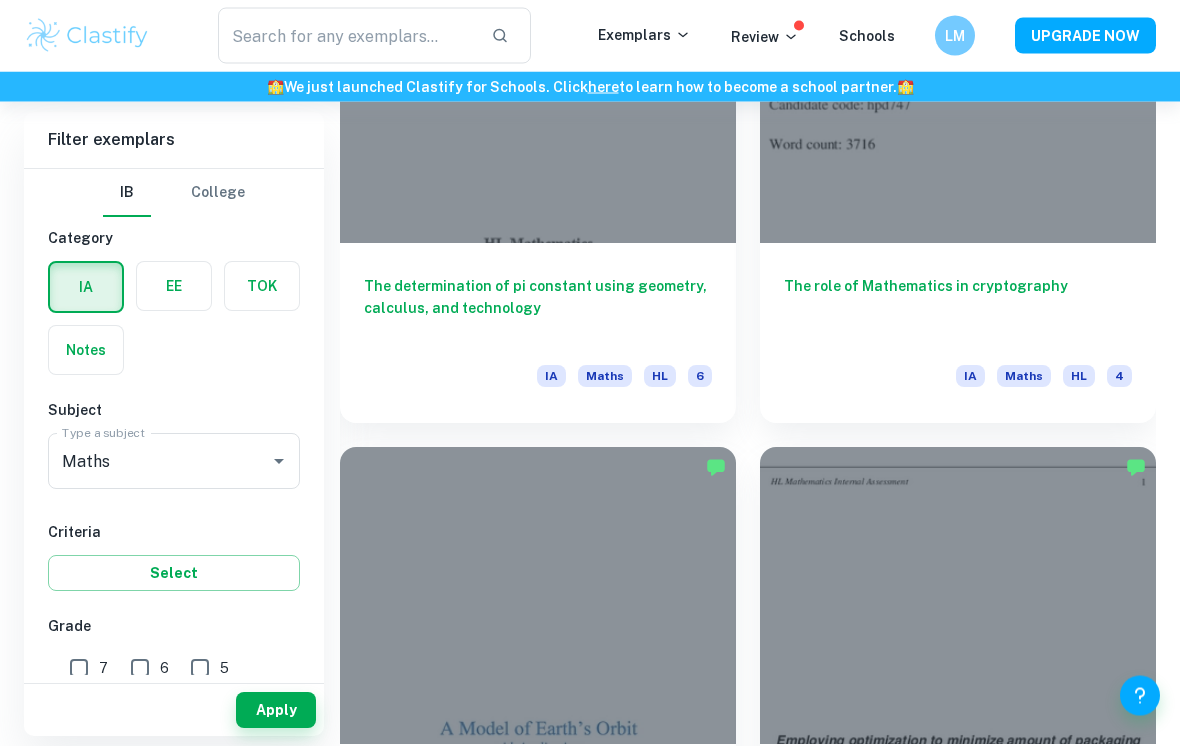 click on "7" at bounding box center (79, 668) 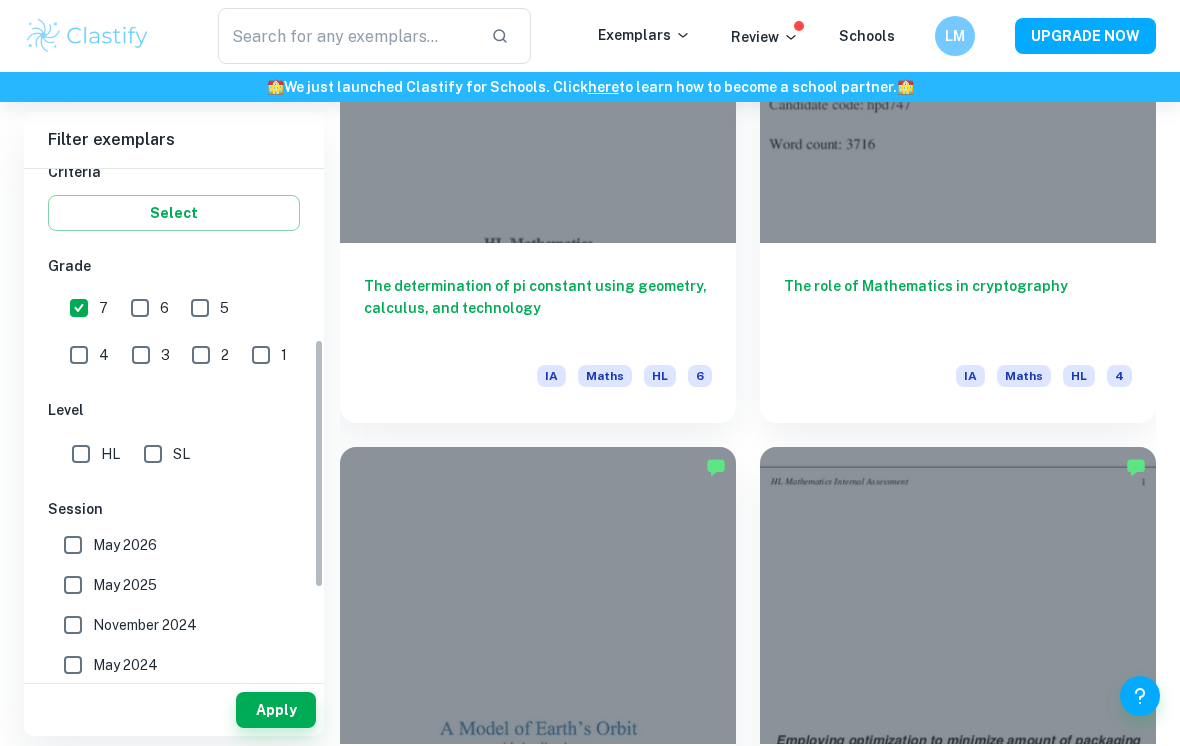 scroll, scrollTop: 366, scrollLeft: 0, axis: vertical 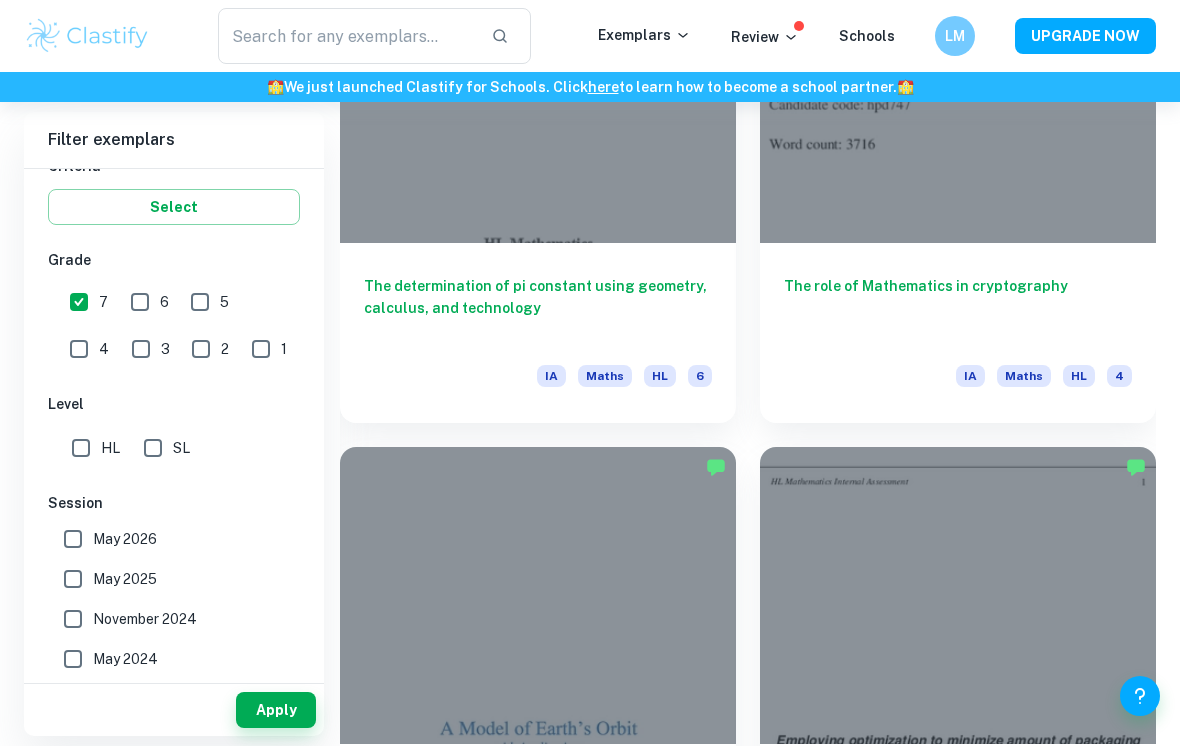 click on "HL" at bounding box center (81, 448) 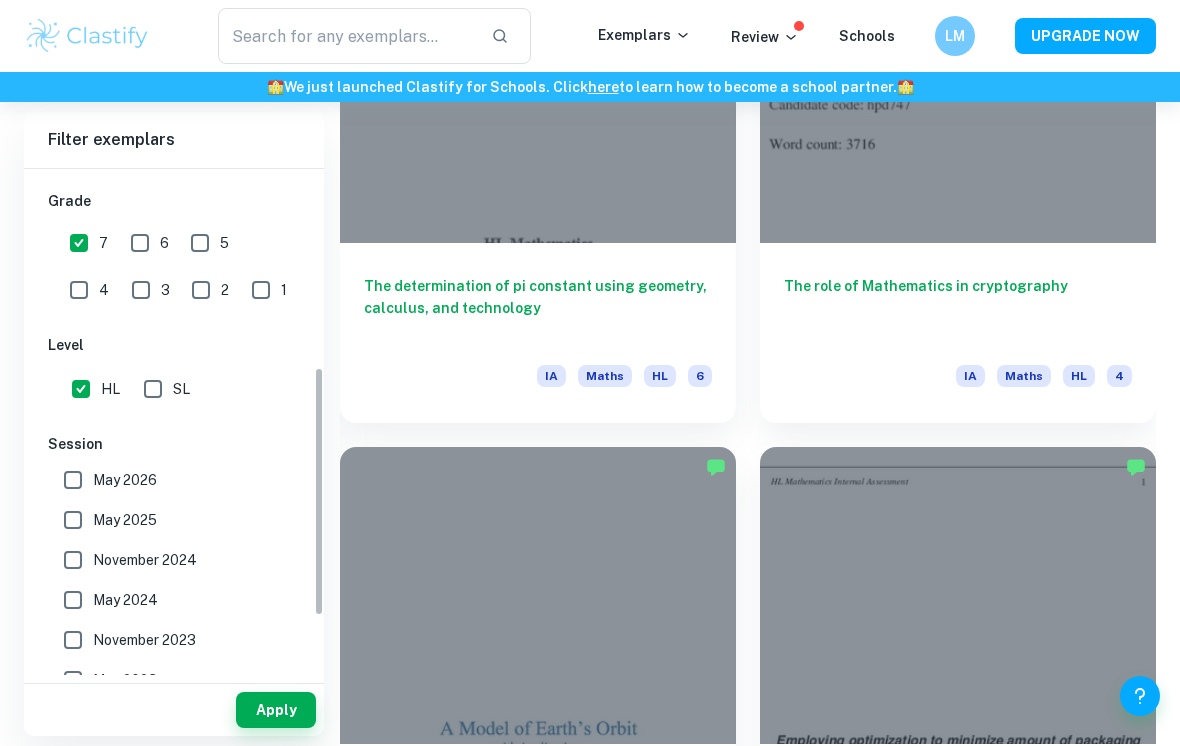 scroll, scrollTop: 427, scrollLeft: 0, axis: vertical 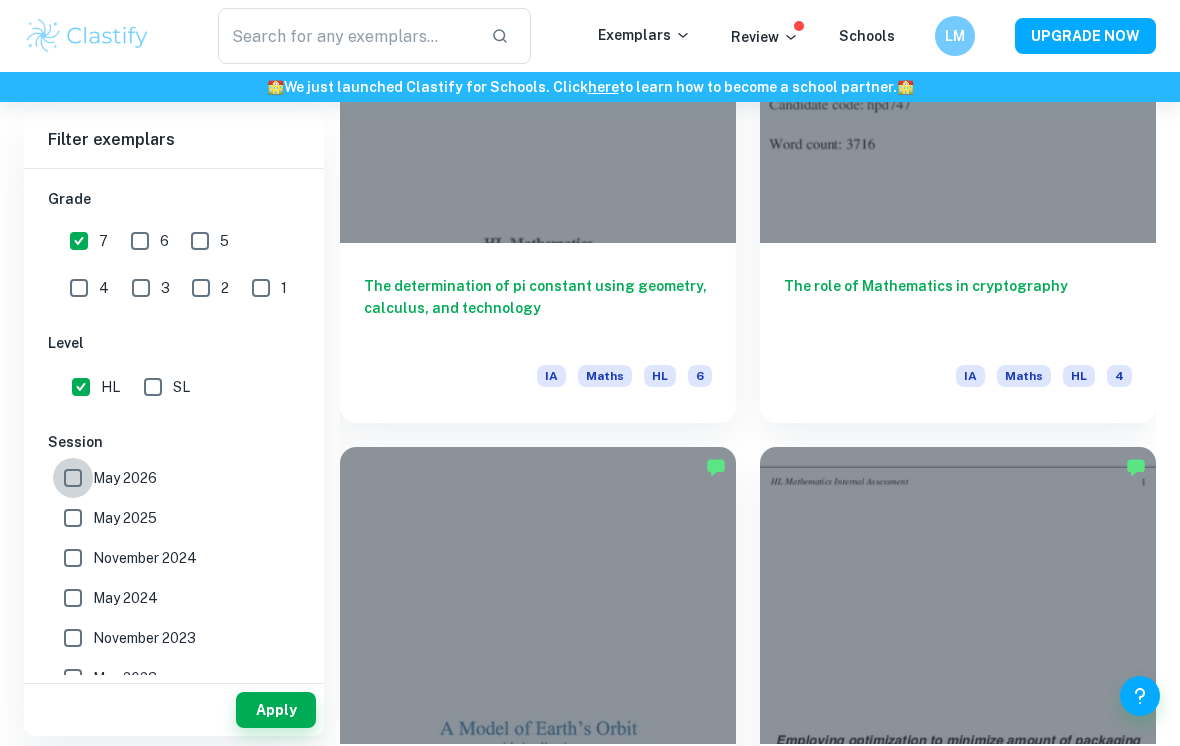 click on "May 2026" at bounding box center [73, 478] 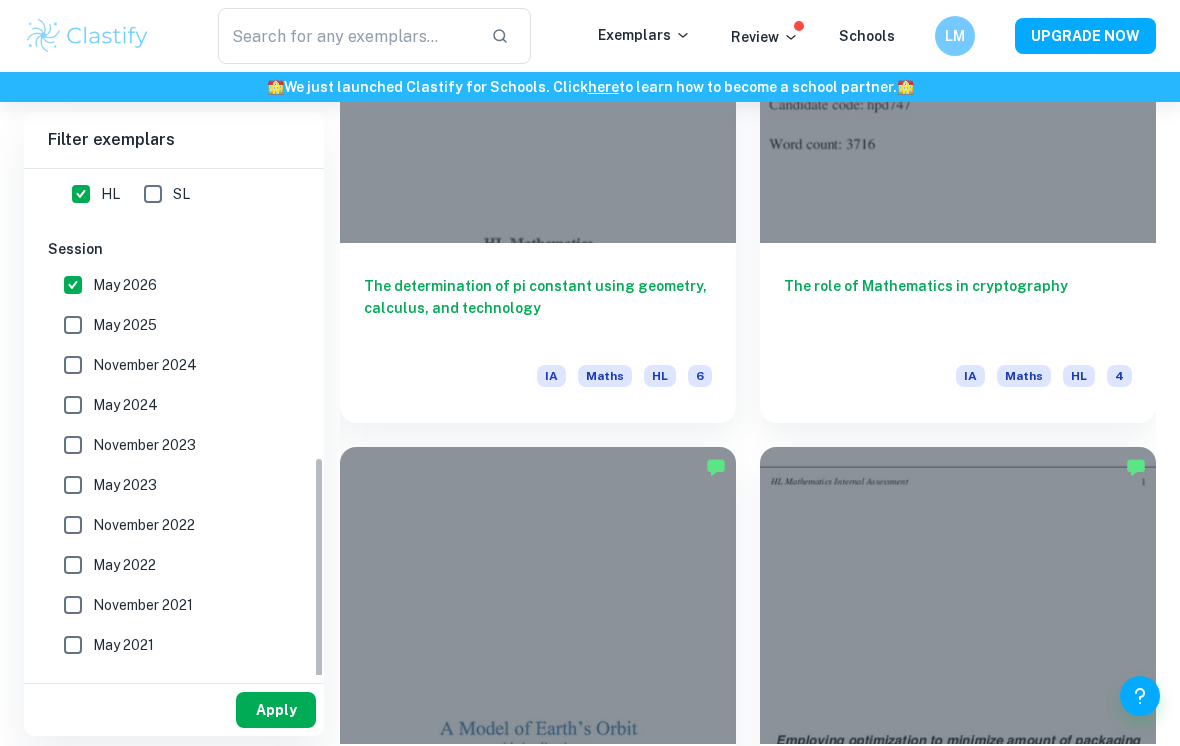 scroll, scrollTop: 619, scrollLeft: 0, axis: vertical 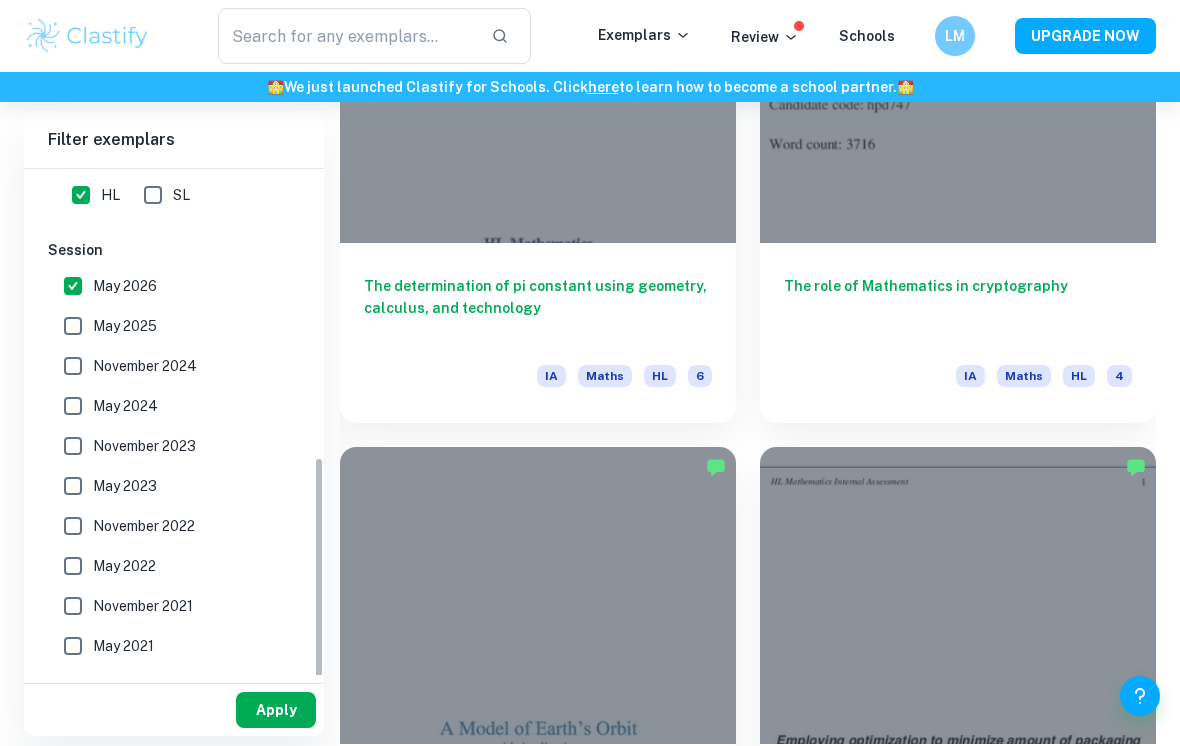 click on "Apply" at bounding box center [276, 710] 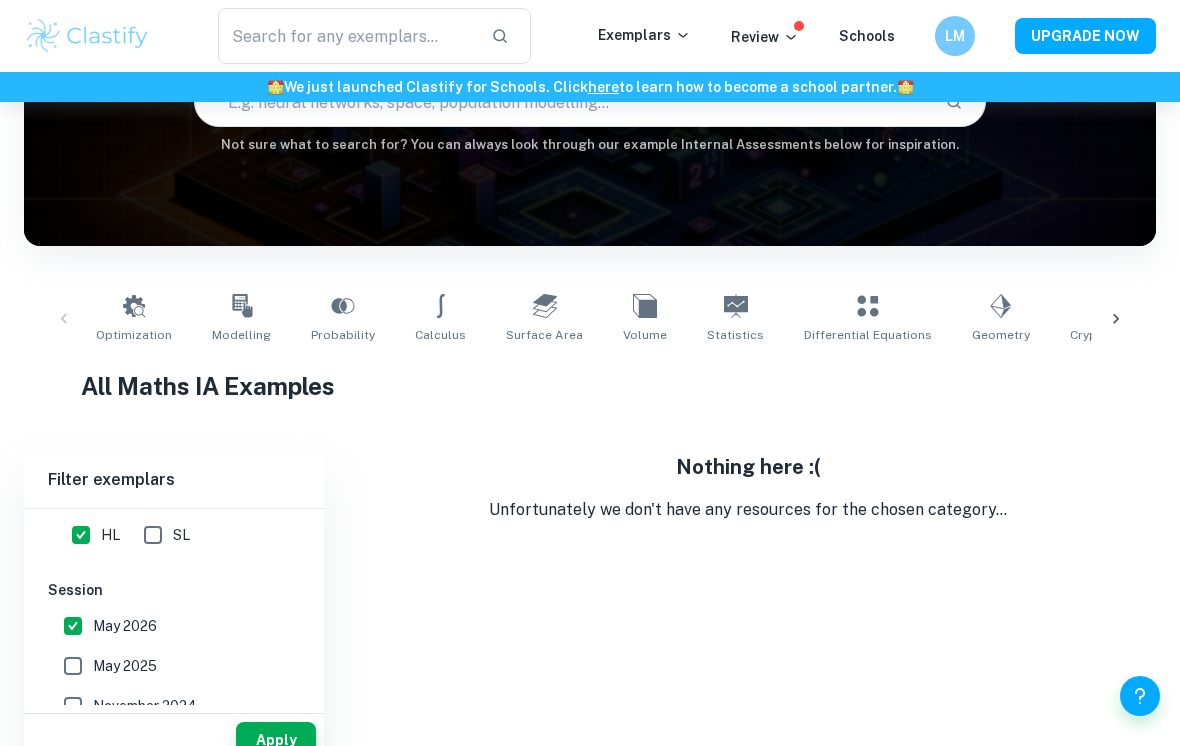 scroll, scrollTop: 197, scrollLeft: 0, axis: vertical 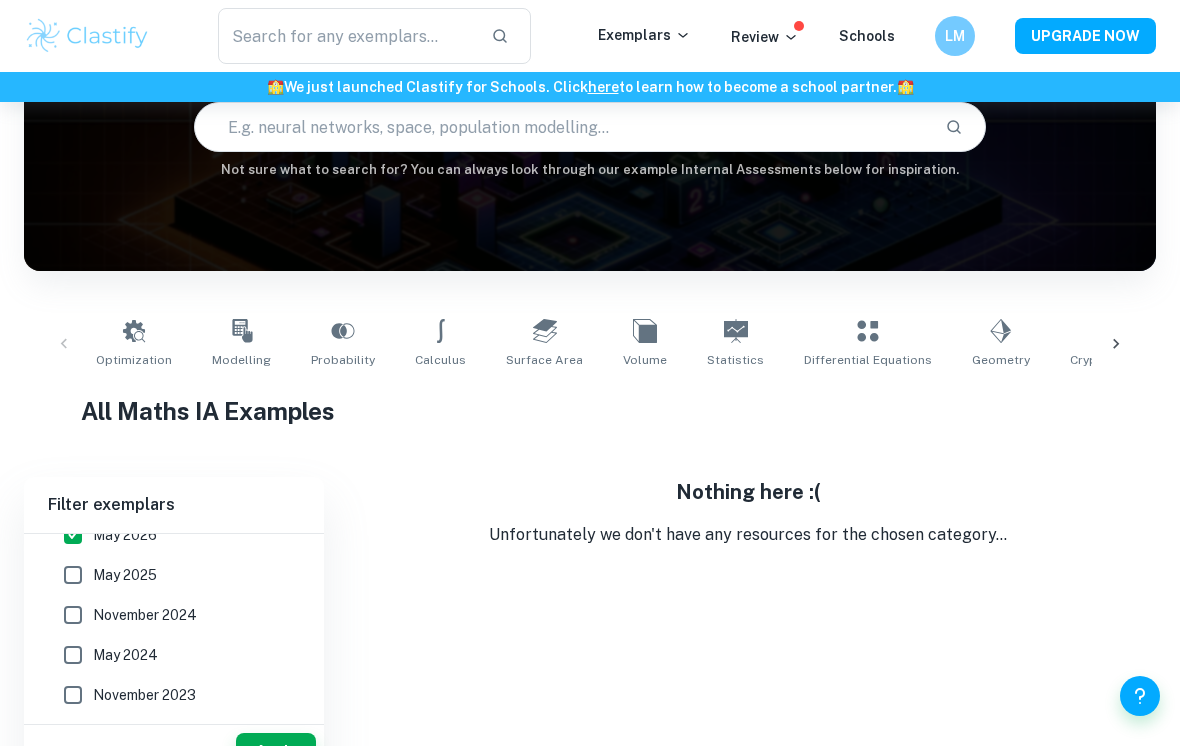 click on "May 2025" at bounding box center [73, 575] 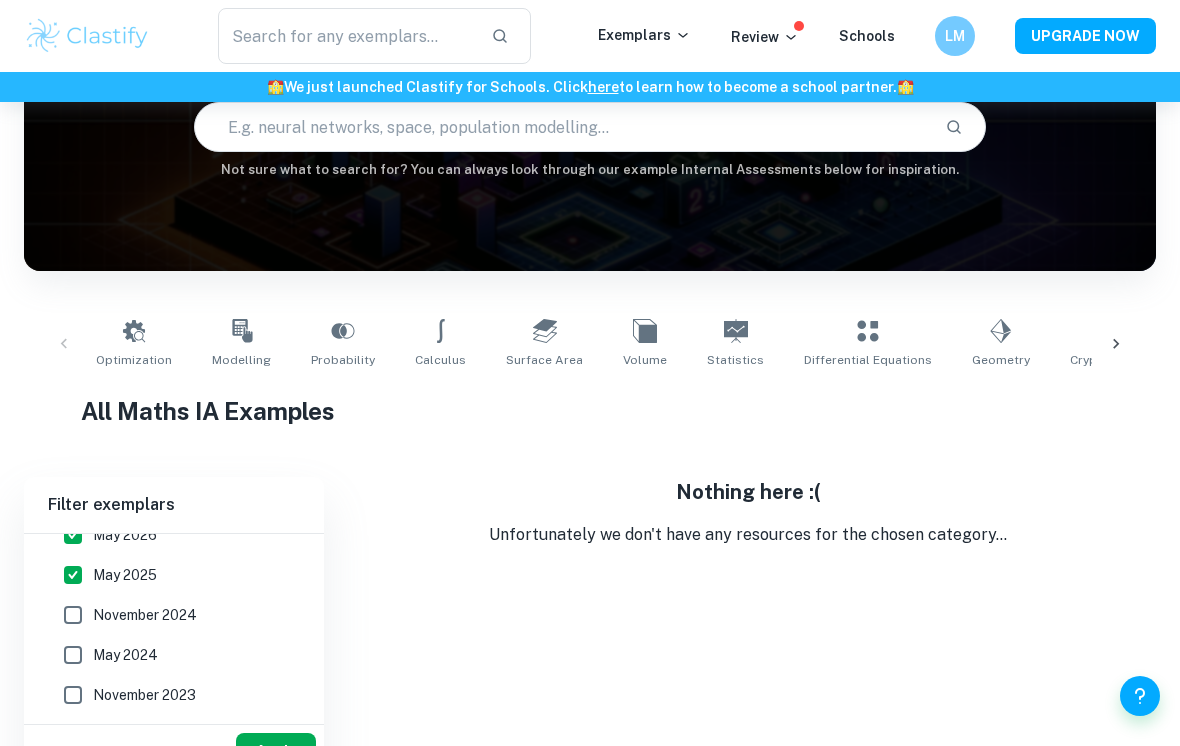 click on "Apply" at bounding box center (276, 751) 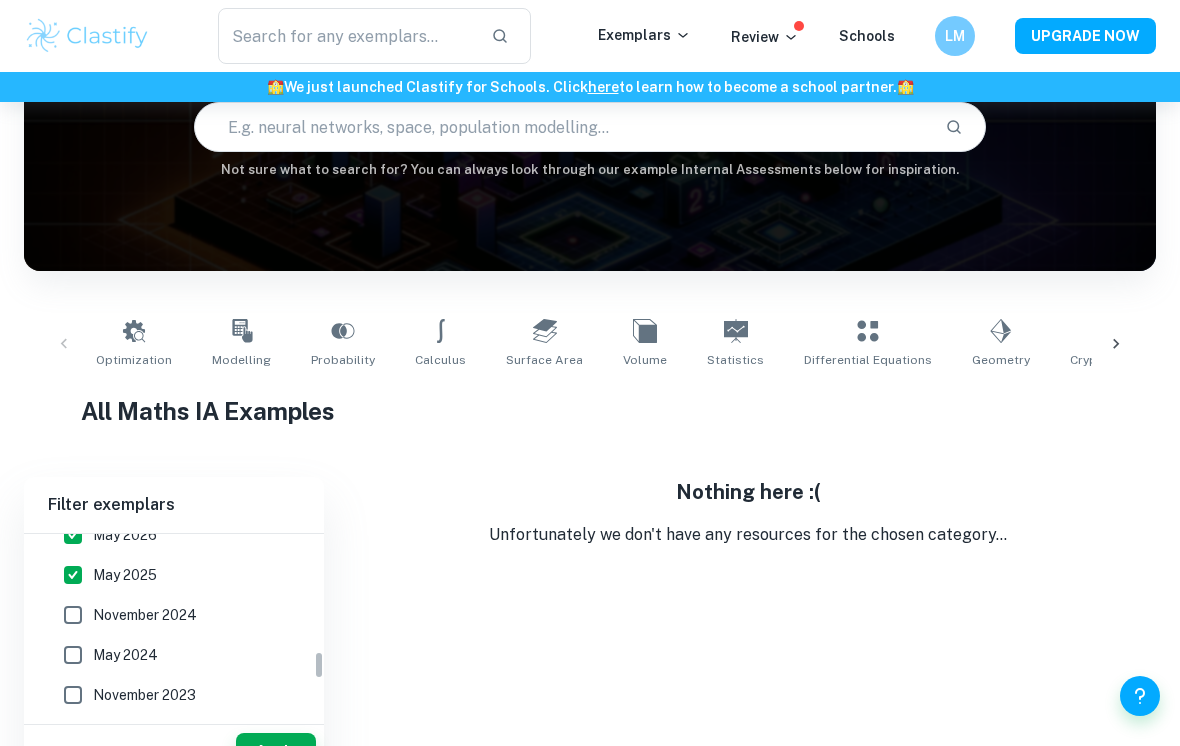 scroll, scrollTop: 751, scrollLeft: 0, axis: vertical 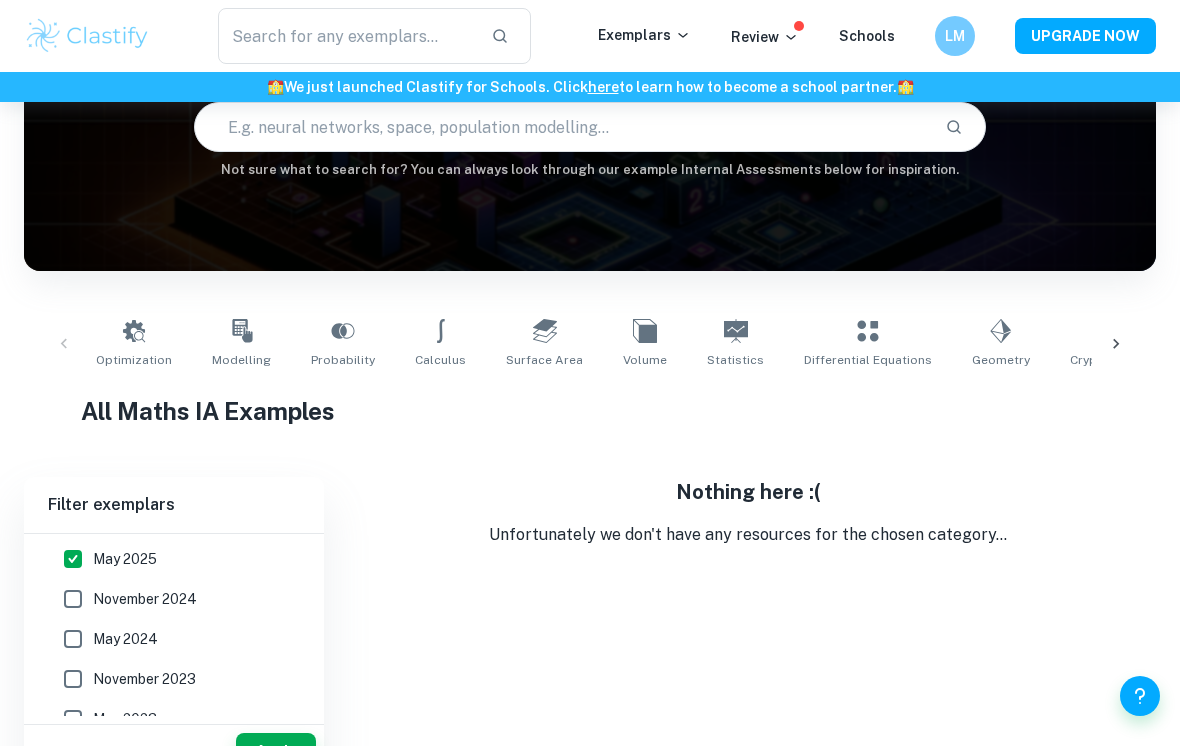 click on "May 2024" at bounding box center (73, 639) 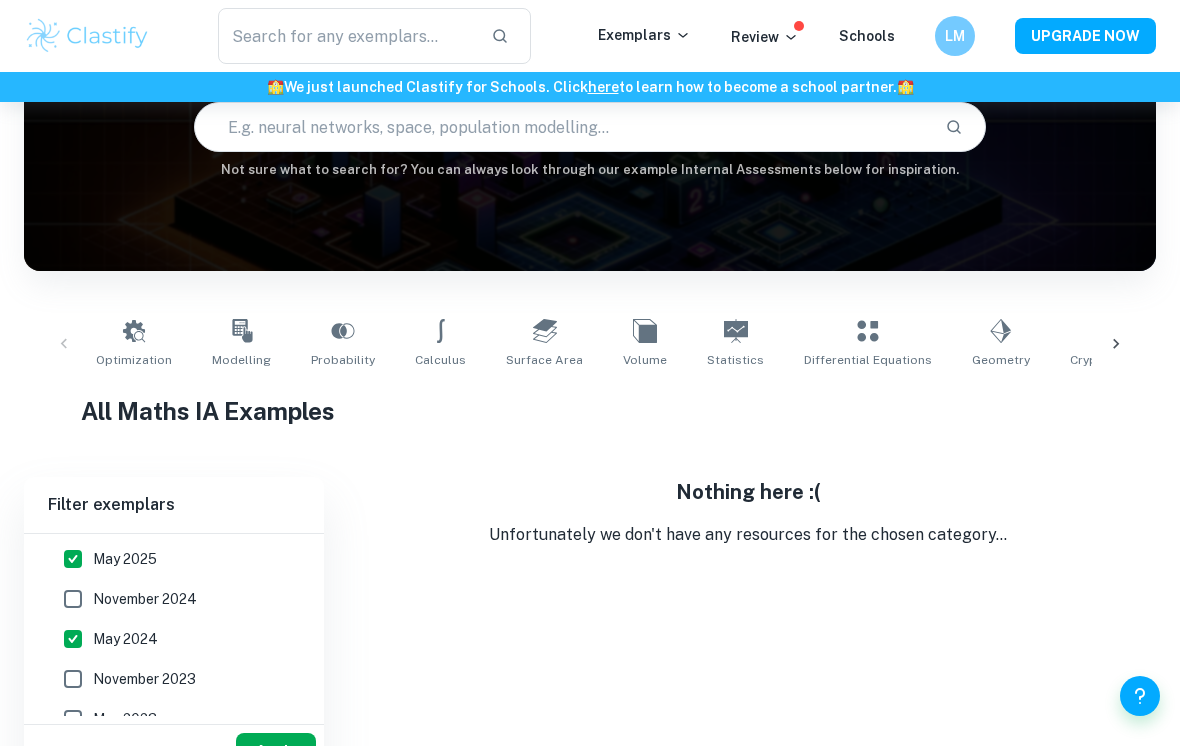 click on "Apply" at bounding box center (276, 751) 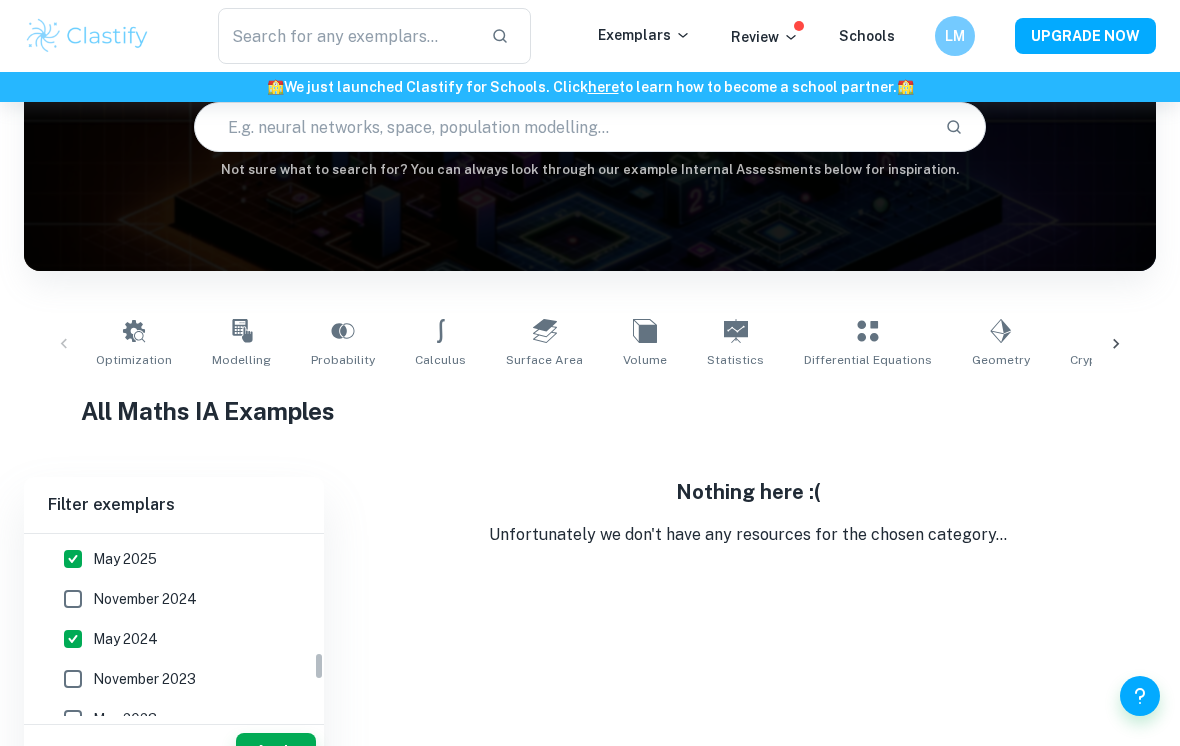 click on "November 2024" at bounding box center [73, 599] 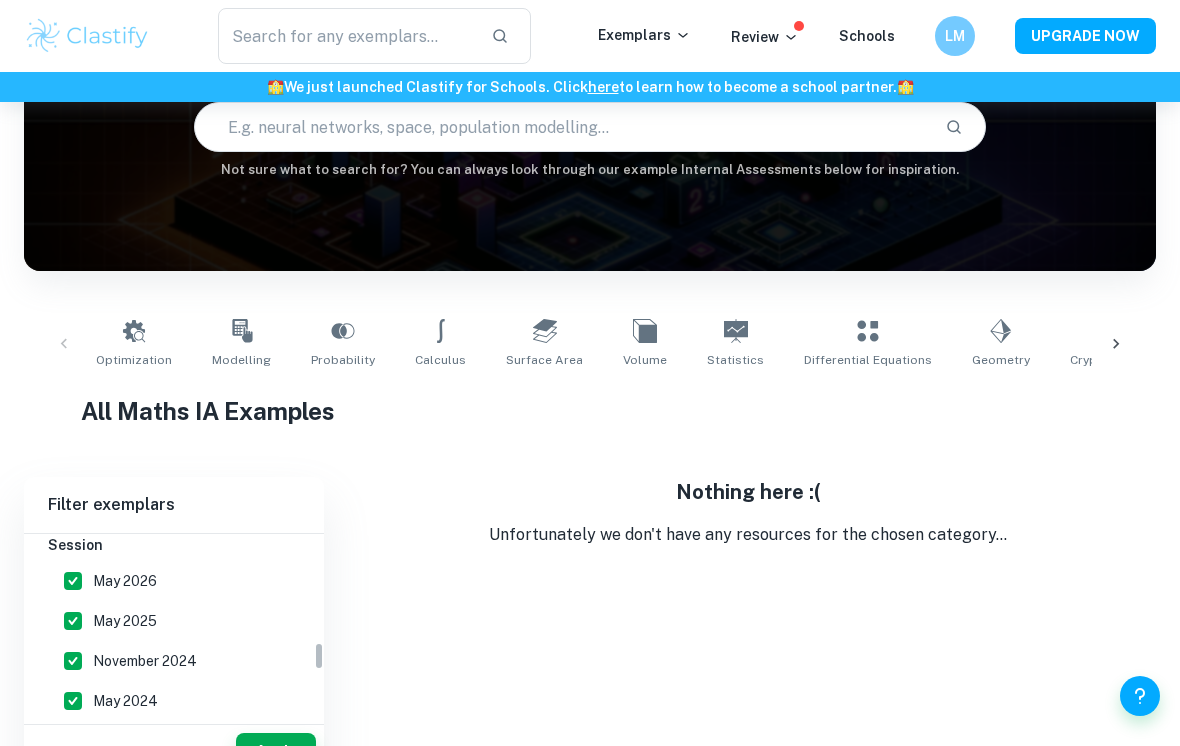 scroll, scrollTop: 826, scrollLeft: 0, axis: vertical 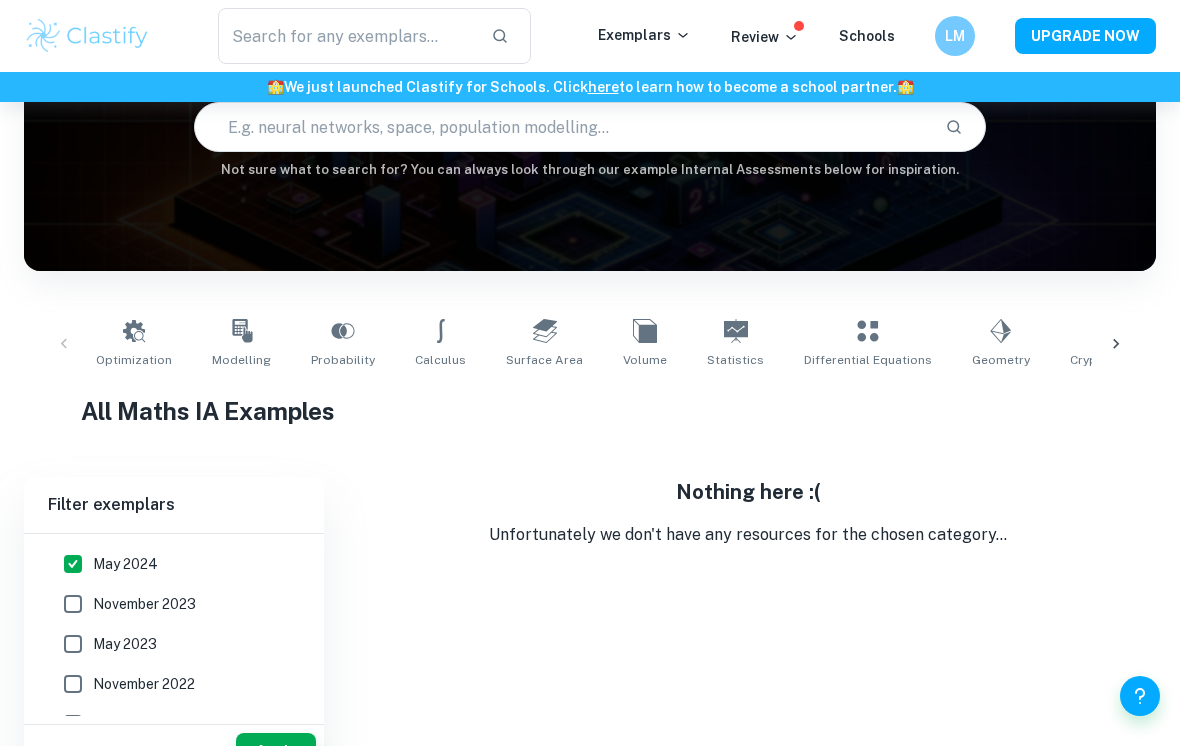 click on "November 2023" at bounding box center [73, 604] 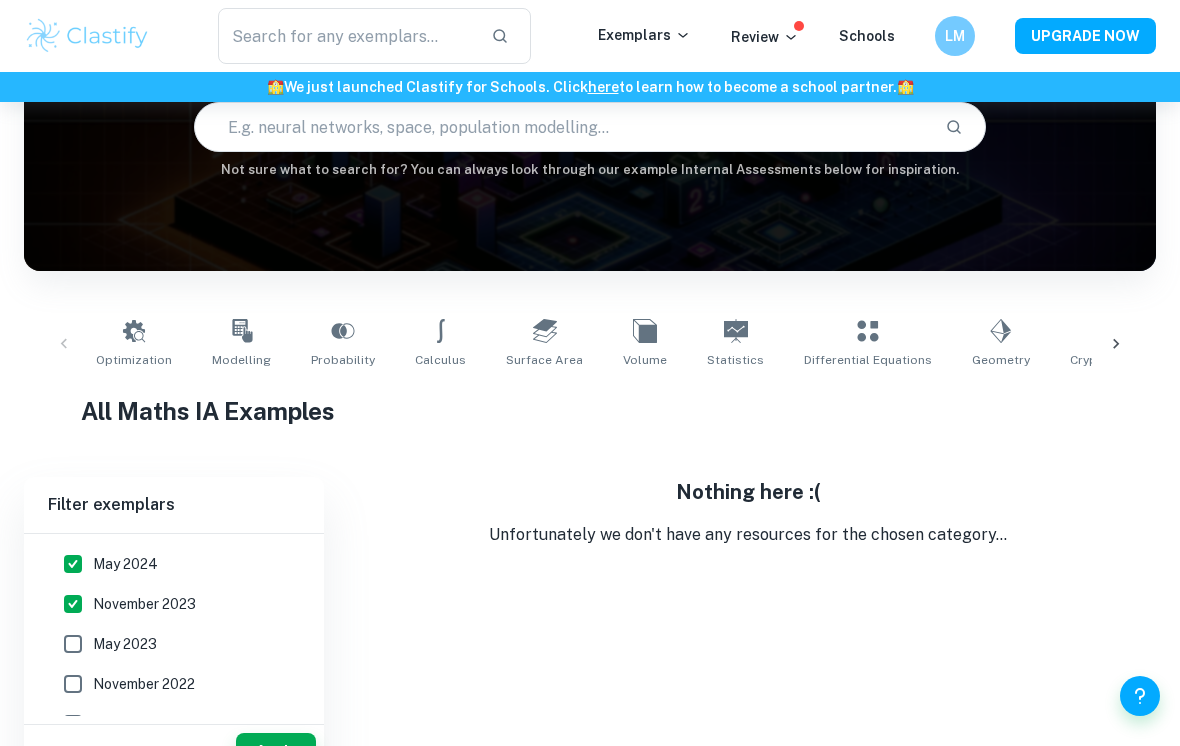 click on "May 2023" at bounding box center [73, 644] 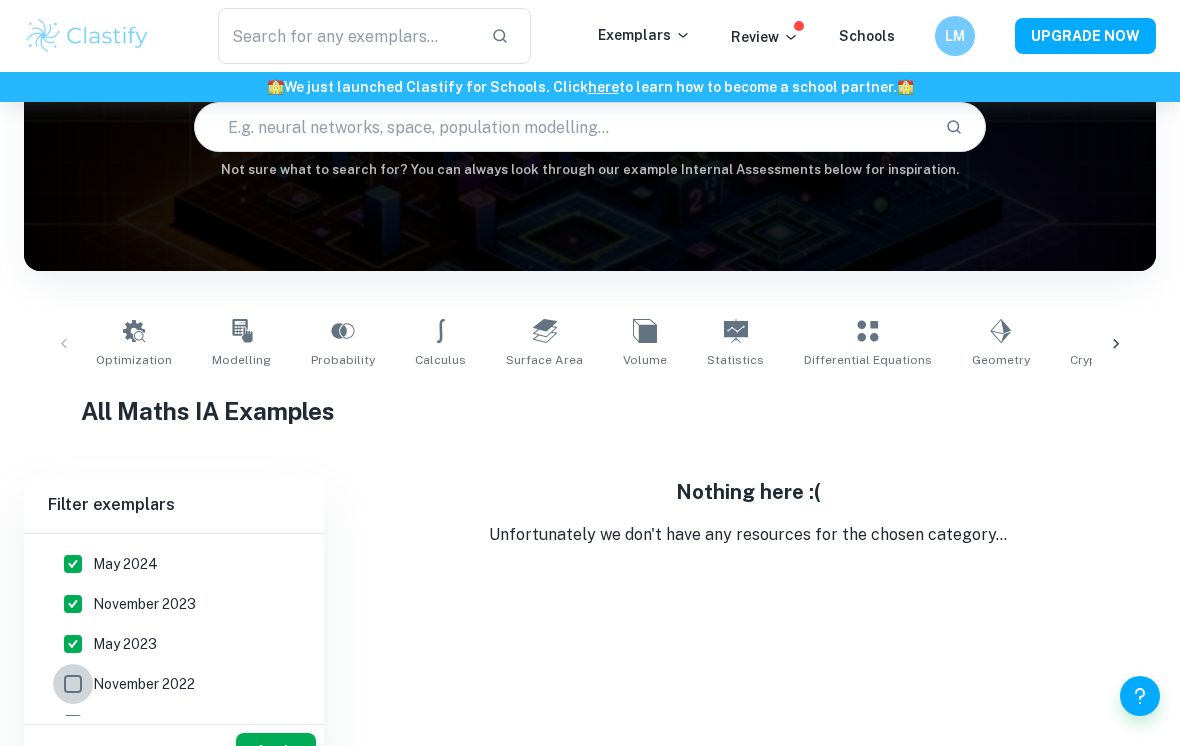 click on "November 2022" at bounding box center [73, 684] 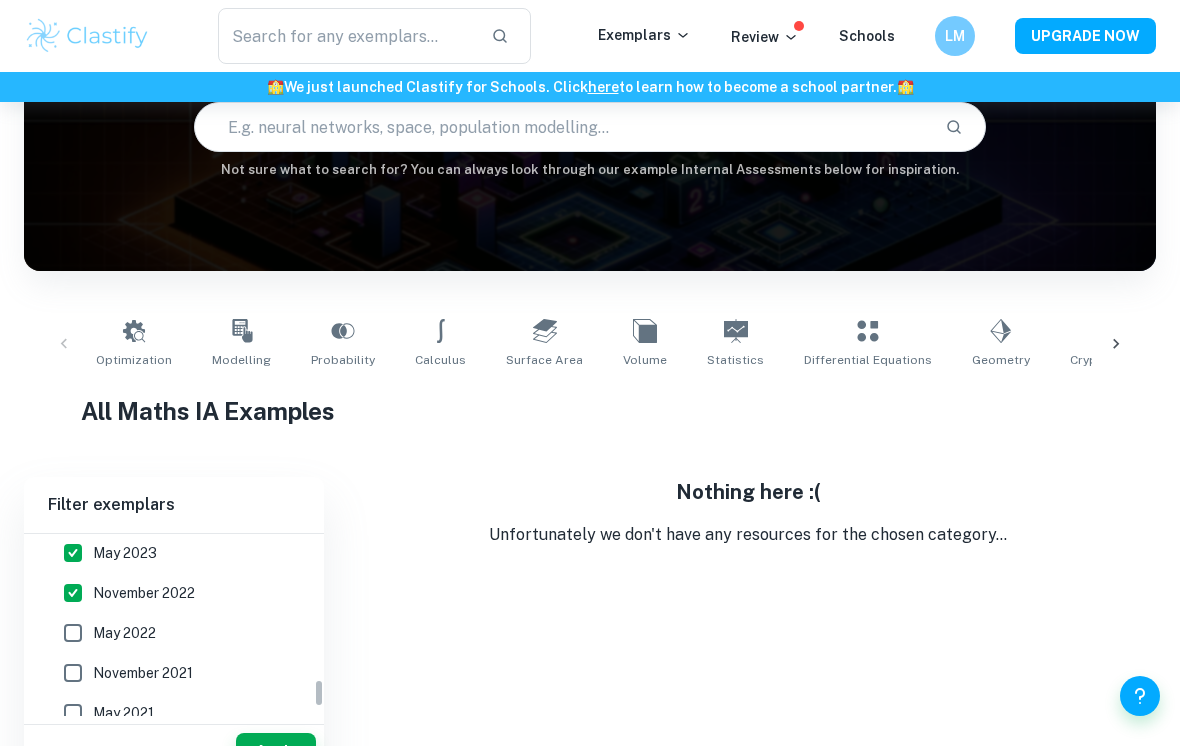 scroll, scrollTop: 925, scrollLeft: 0, axis: vertical 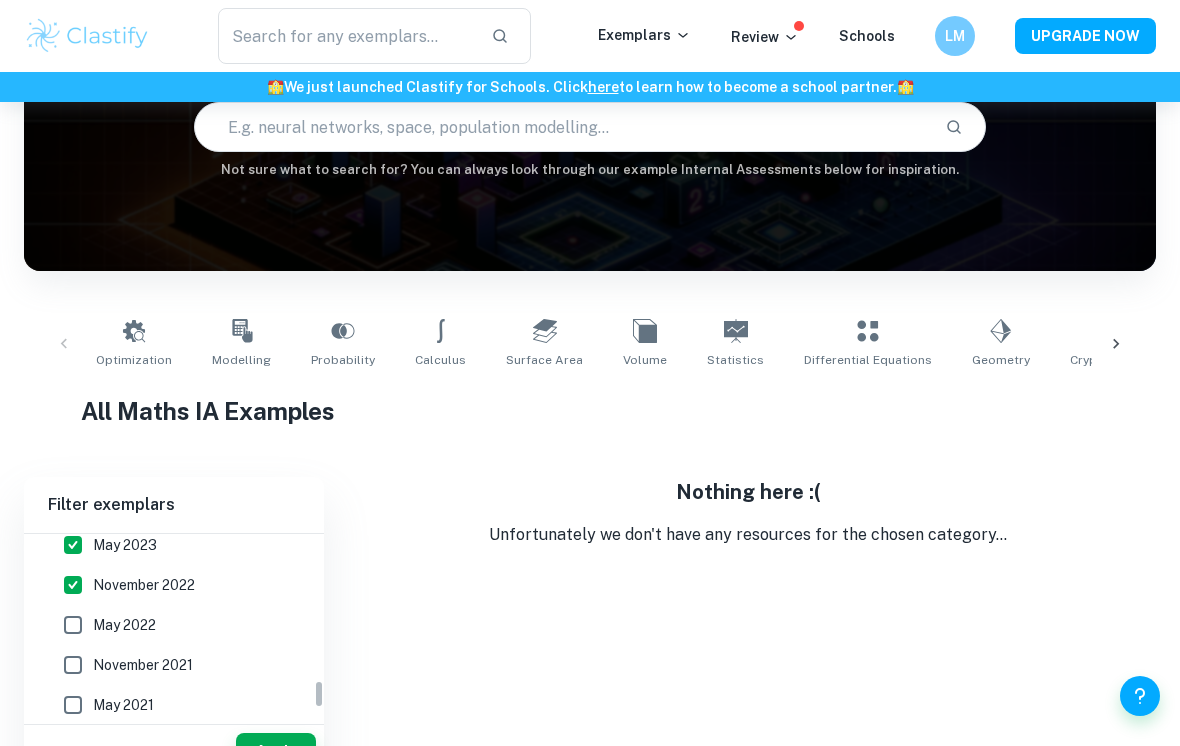 click on "May 2022" at bounding box center [73, 625] 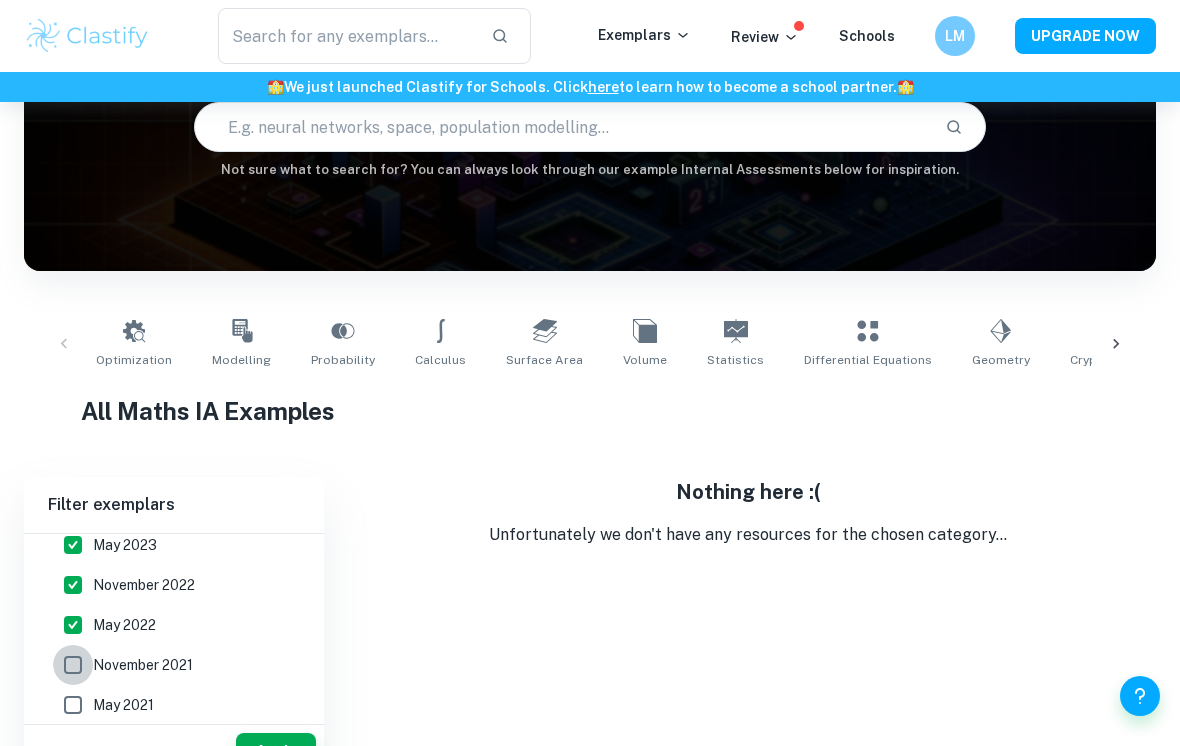 click on "November 2021" at bounding box center (73, 665) 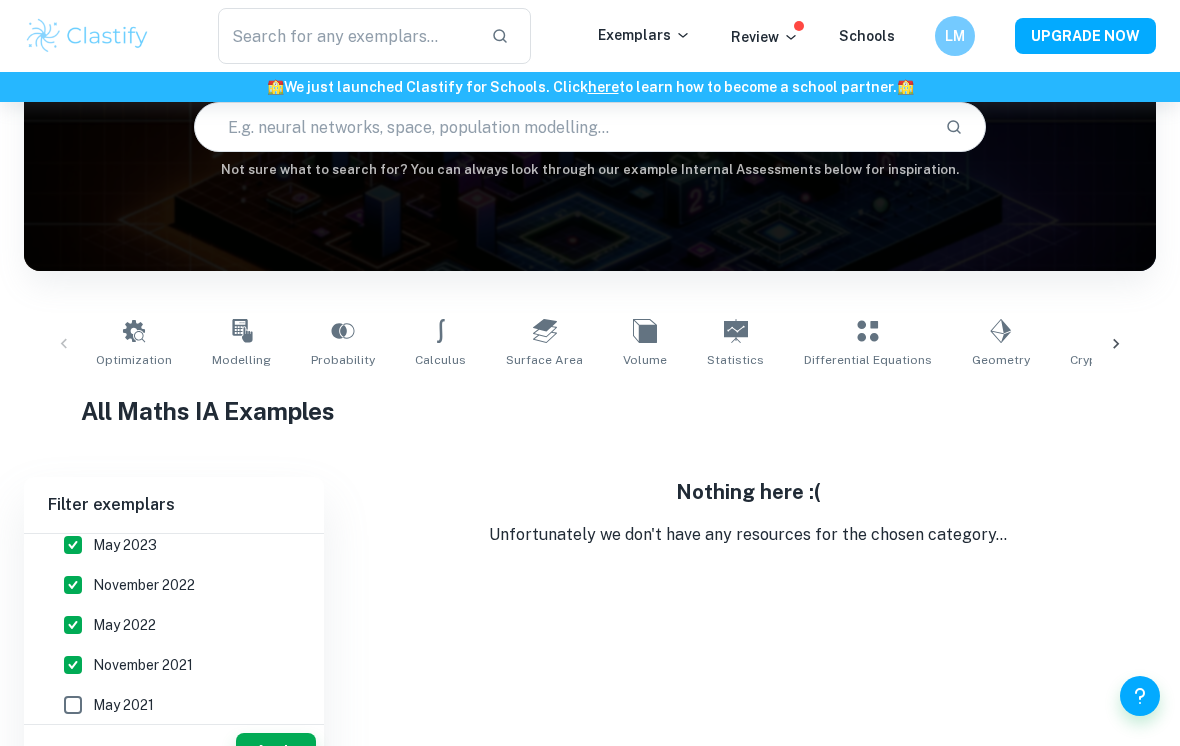 click on "November 2021" at bounding box center [73, 665] 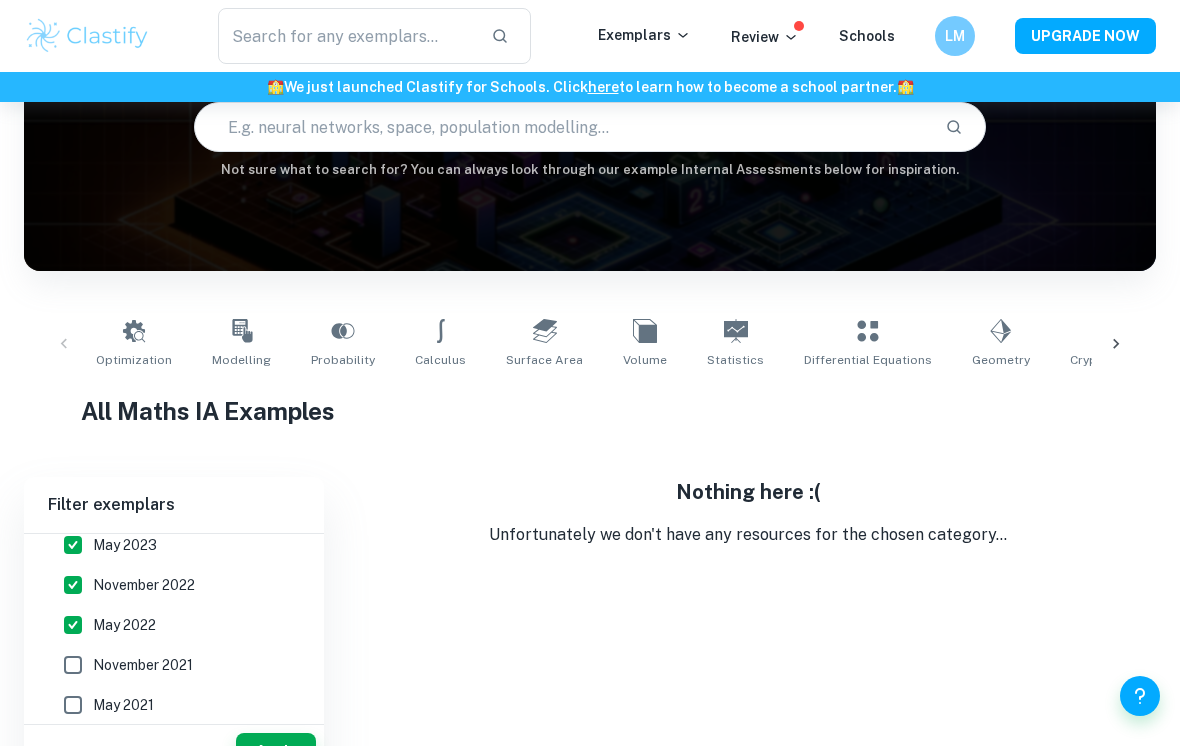 click on "November 2021" at bounding box center [73, 665] 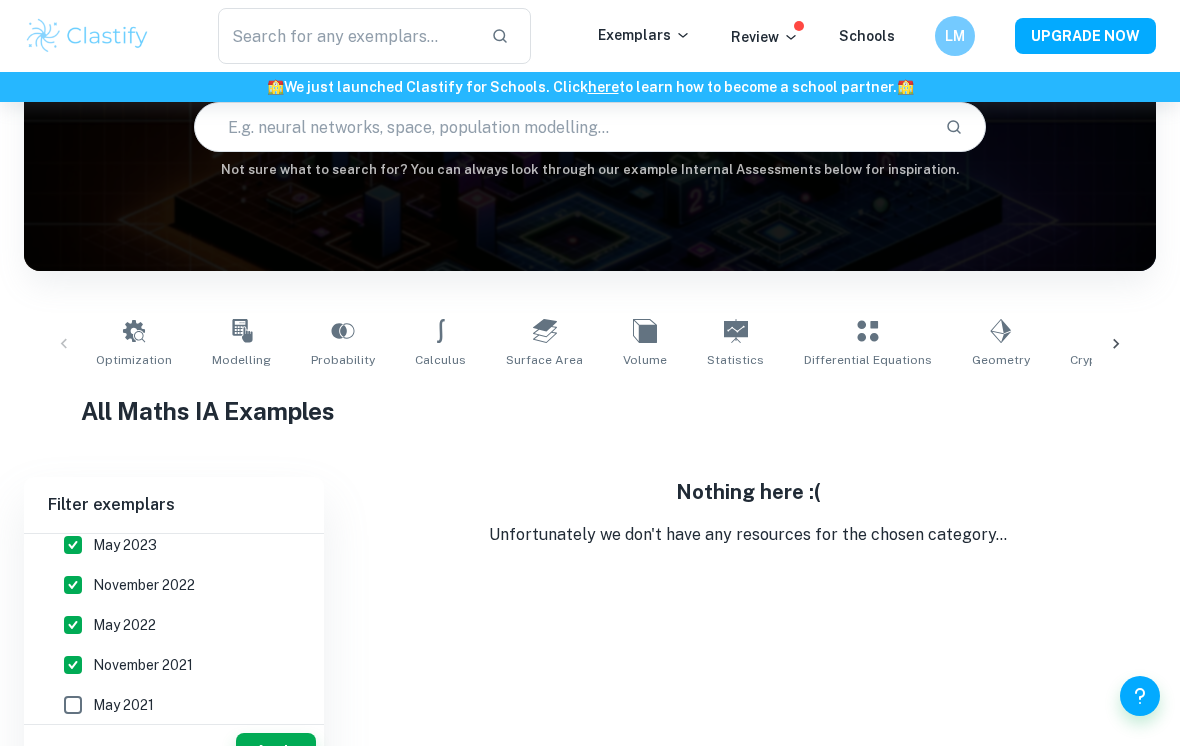 click on "May 2021" at bounding box center [73, 705] 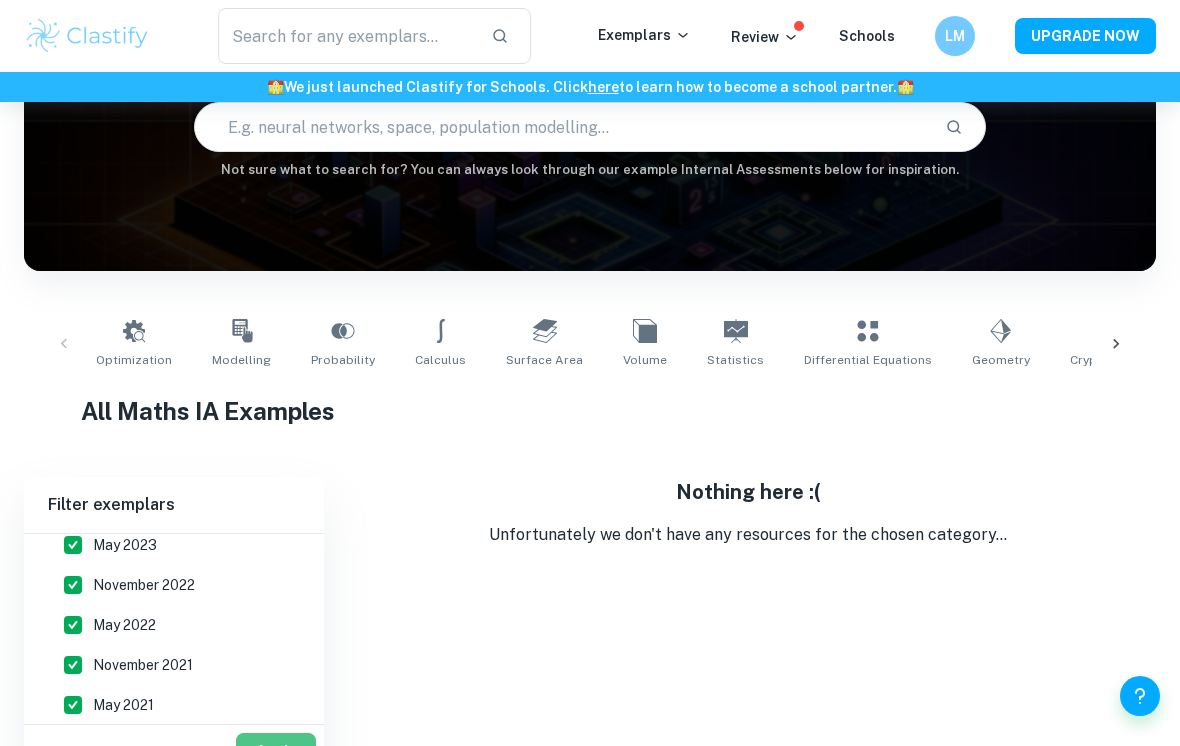 click on "Apply" at bounding box center (276, 751) 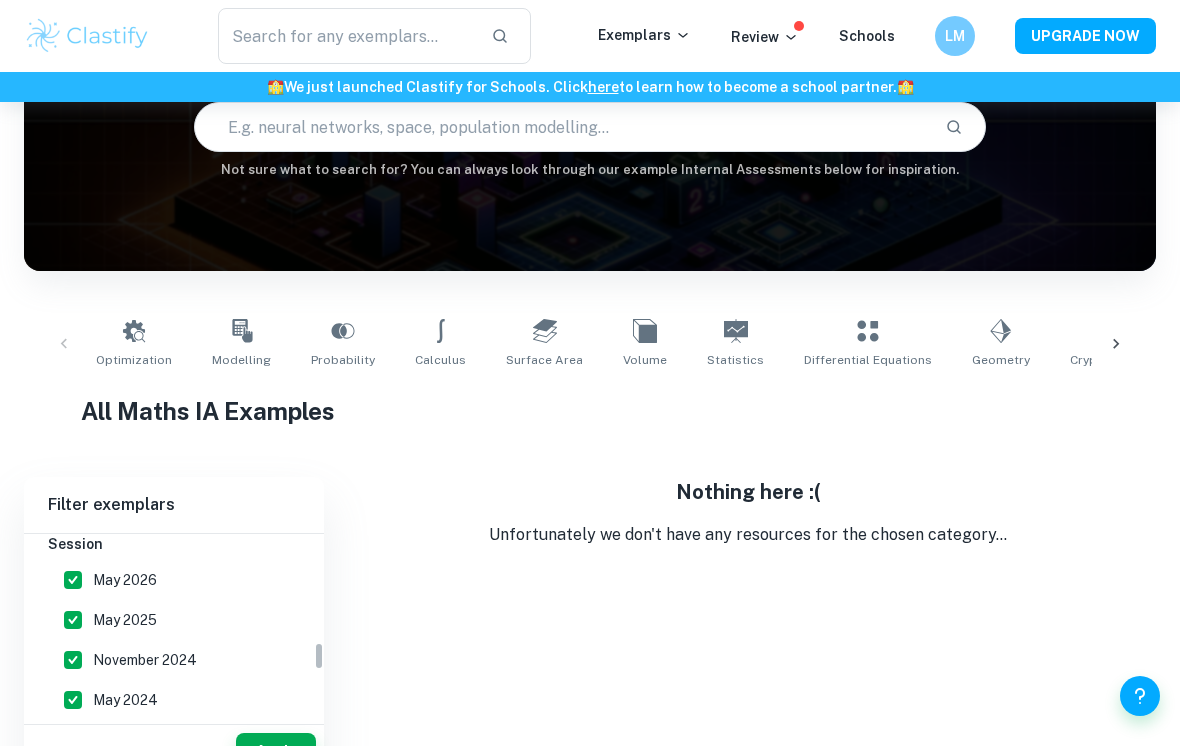 scroll, scrollTop: 689, scrollLeft: 0, axis: vertical 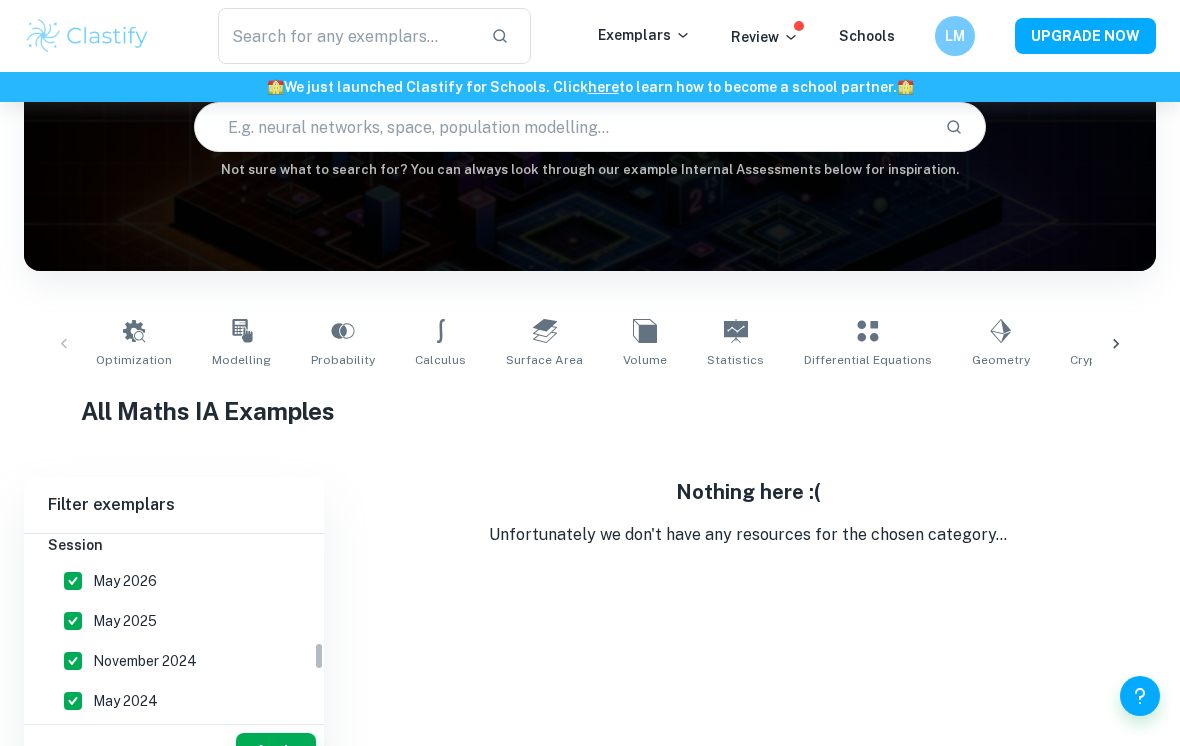 click on "May 2026" at bounding box center [73, 581] 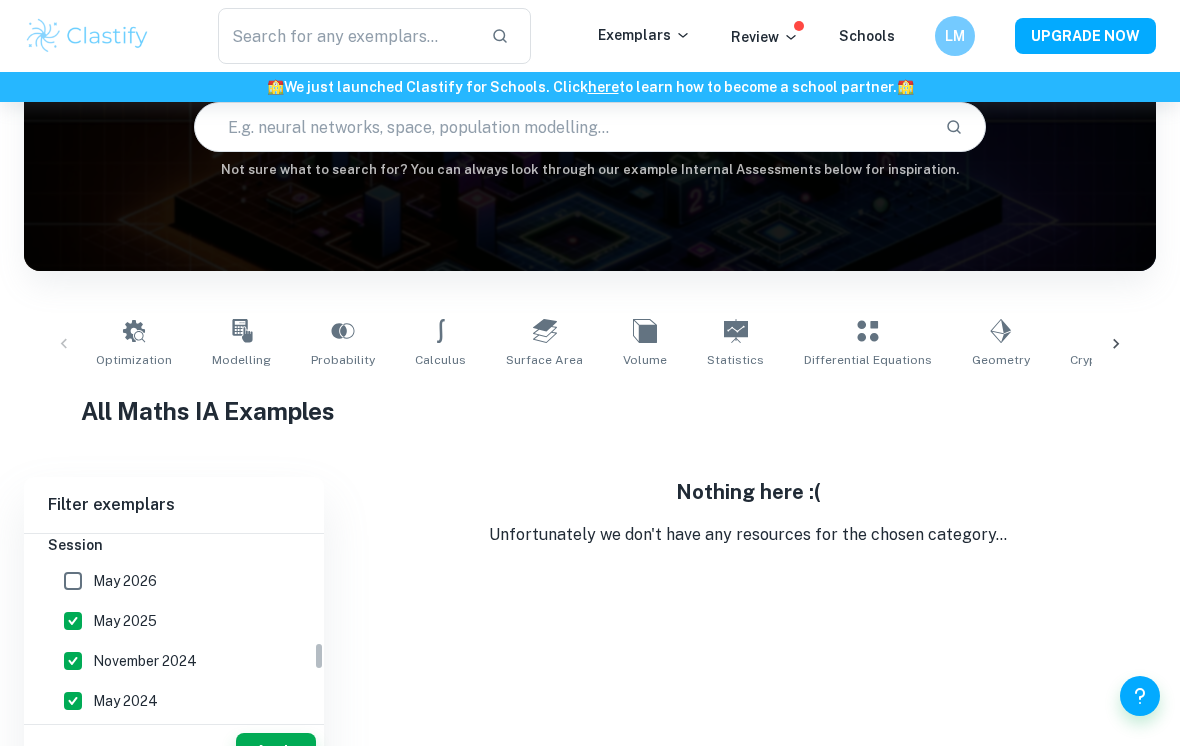 click on "May 2025" at bounding box center [73, 621] 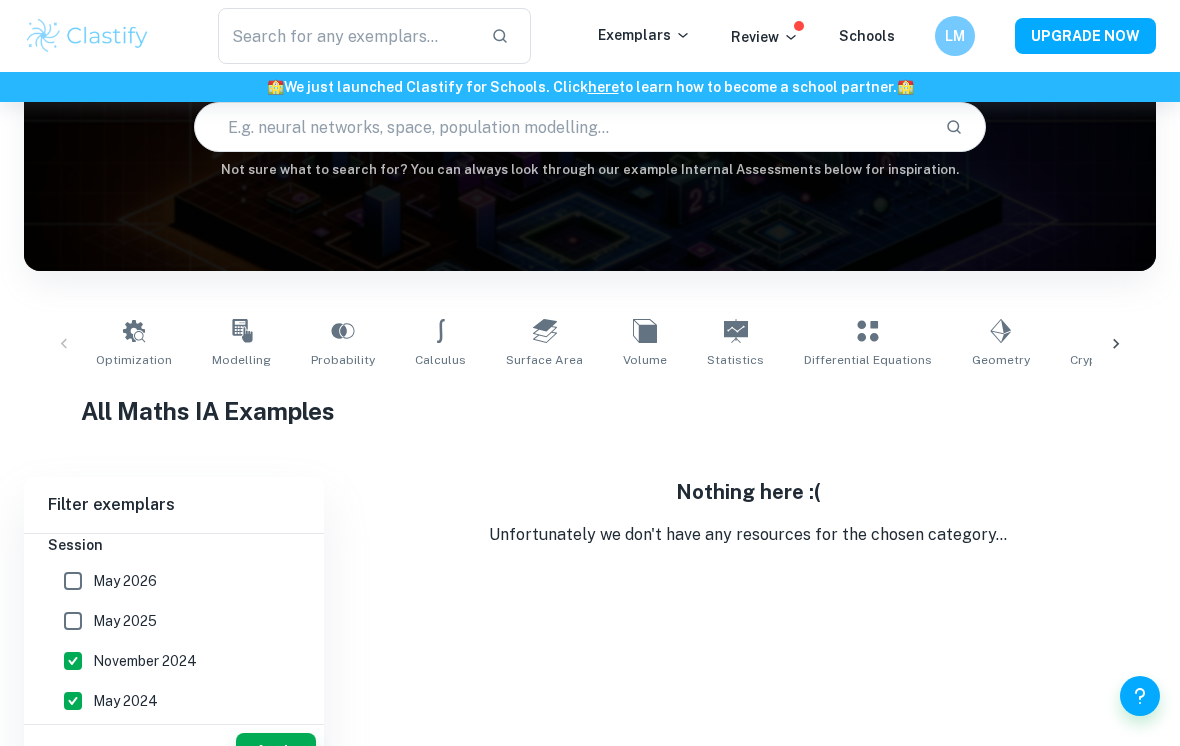 click on "May 2025" at bounding box center (73, 621) 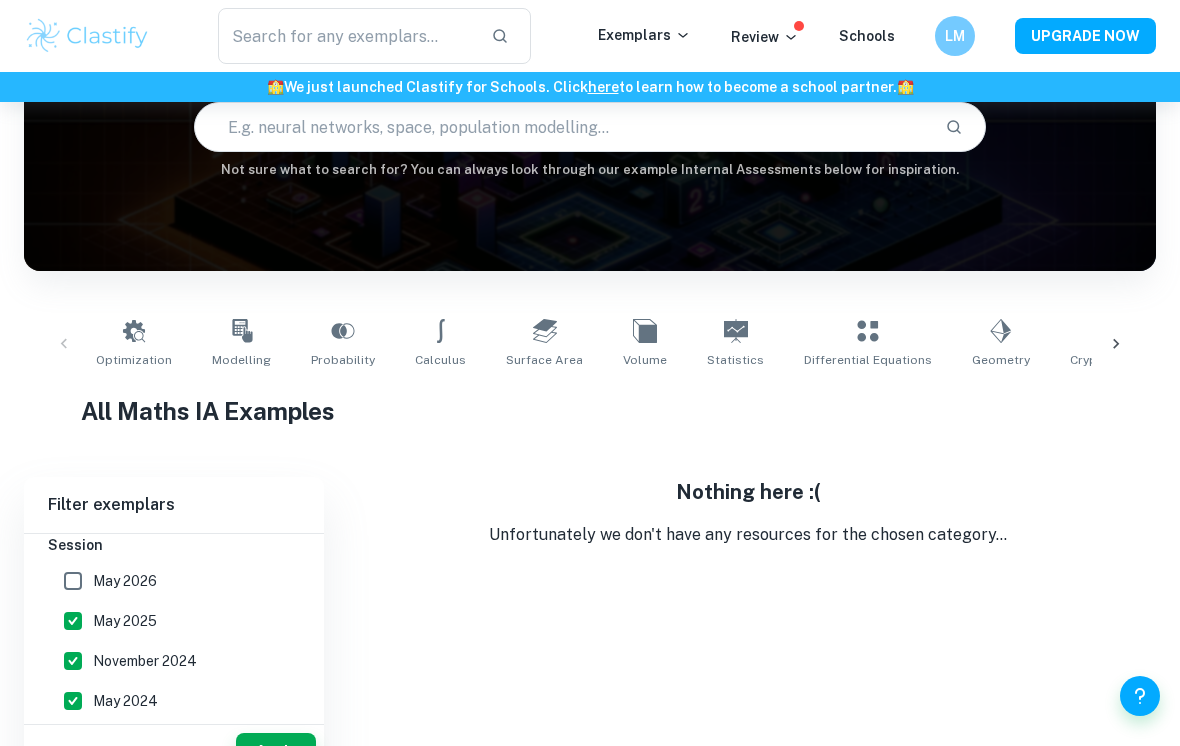 scroll, scrollTop: 725, scrollLeft: 0, axis: vertical 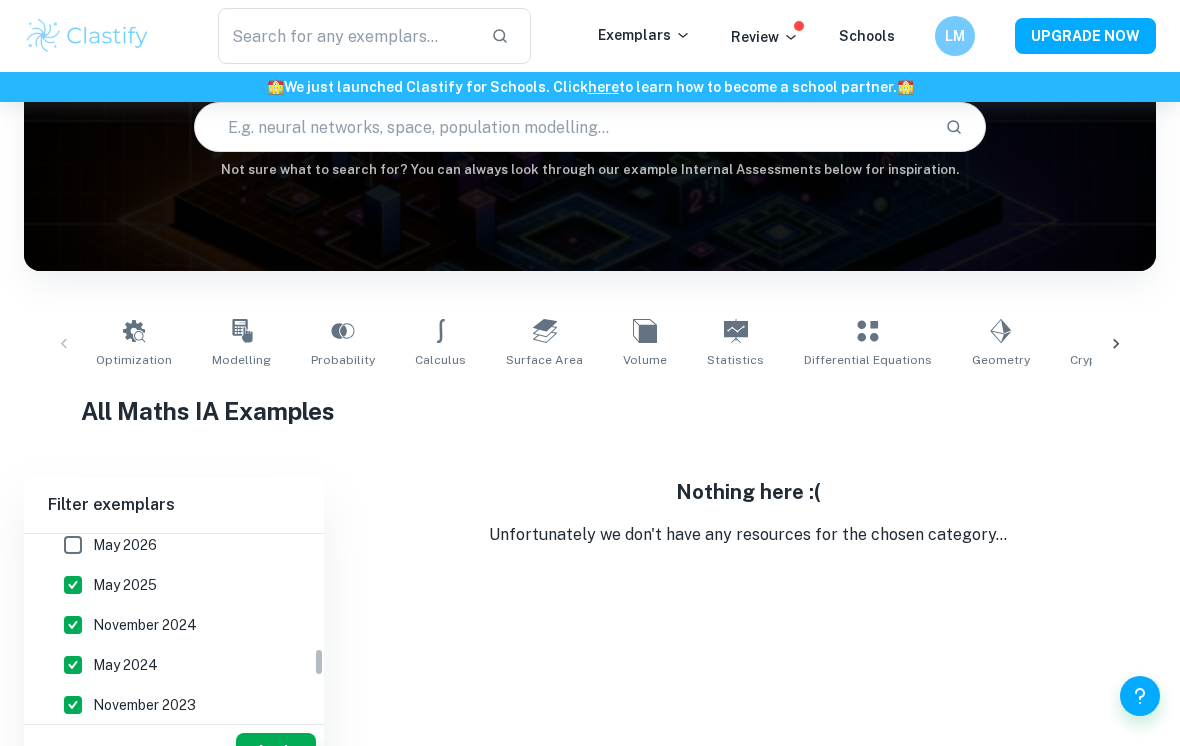 click on "May 2025" at bounding box center (73, 585) 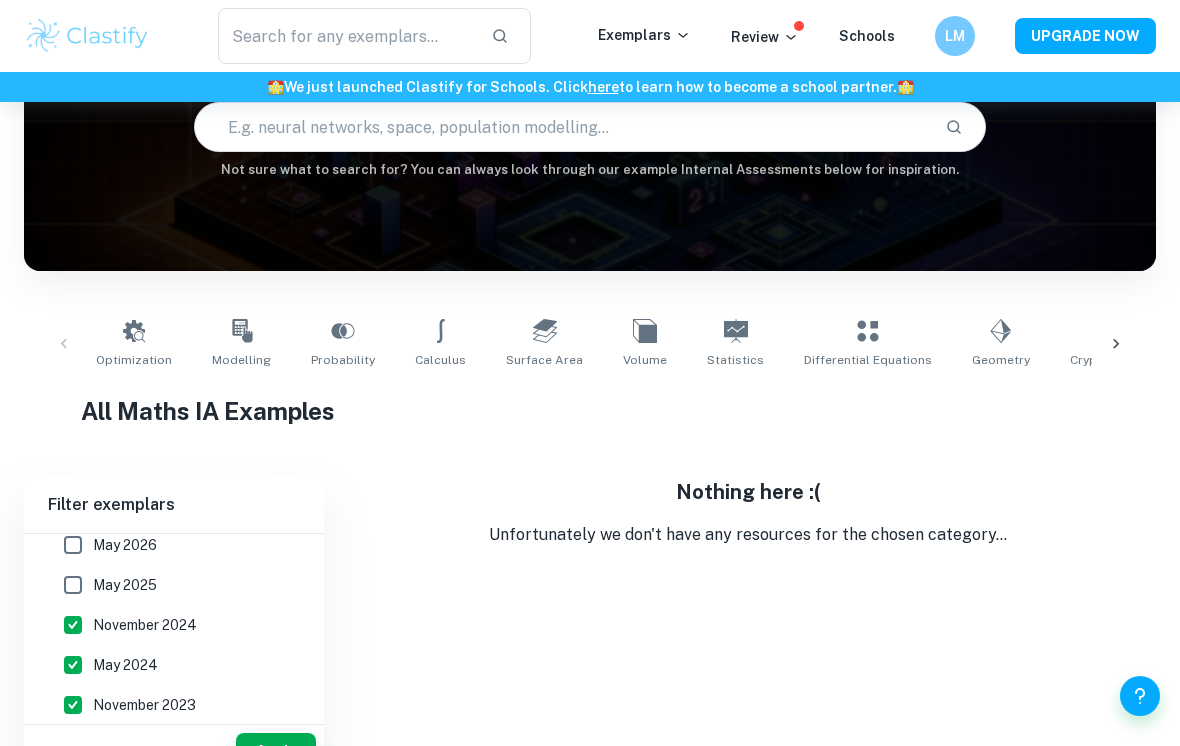 click on "May 2025" at bounding box center [73, 585] 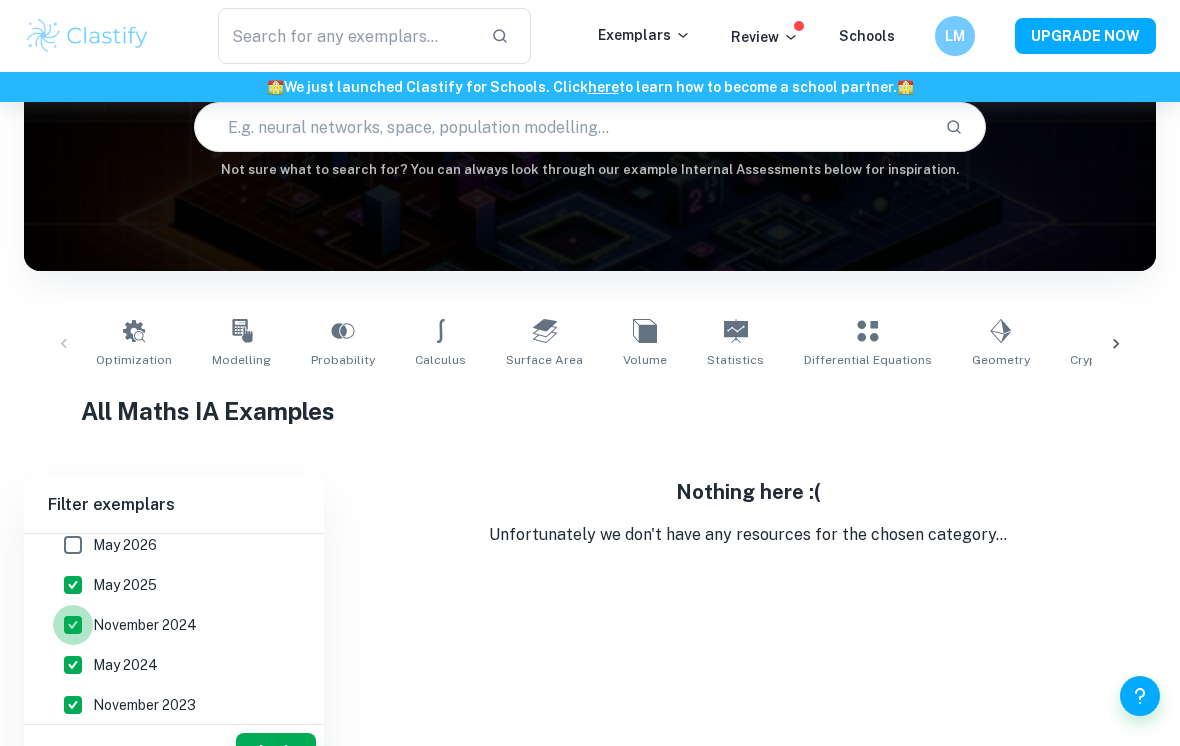 click on "November 2024" at bounding box center [73, 625] 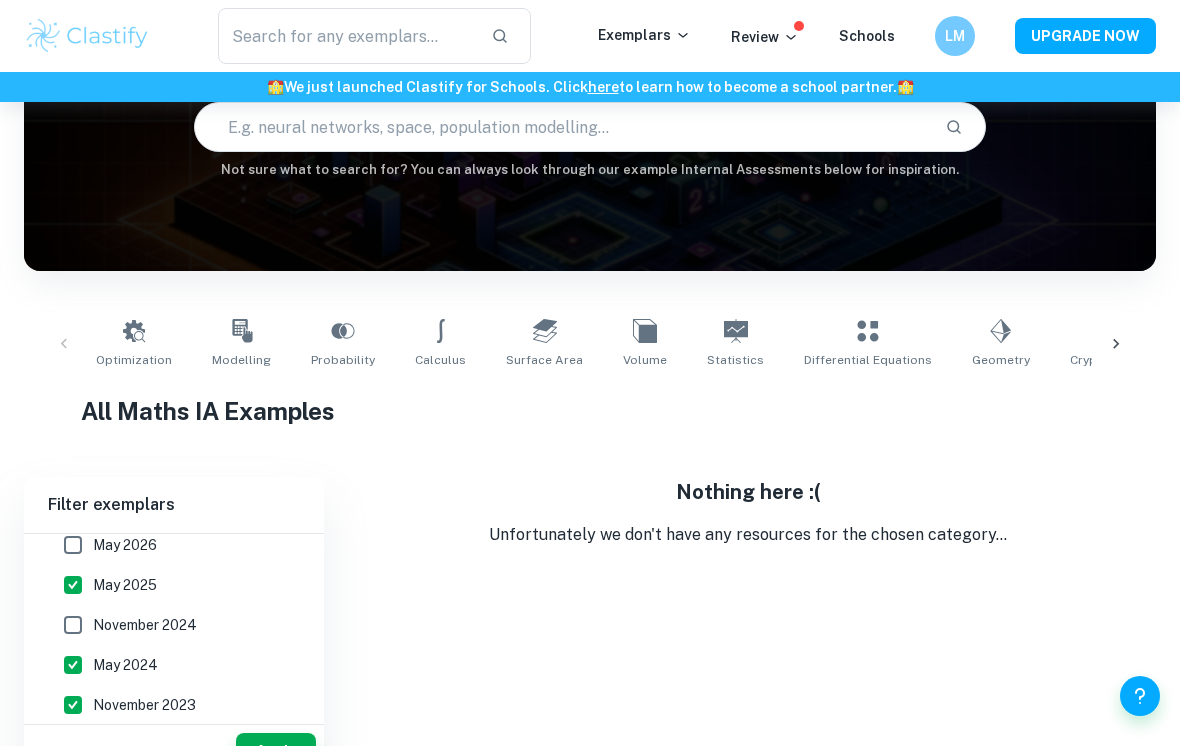 click on "May 2025" at bounding box center [73, 585] 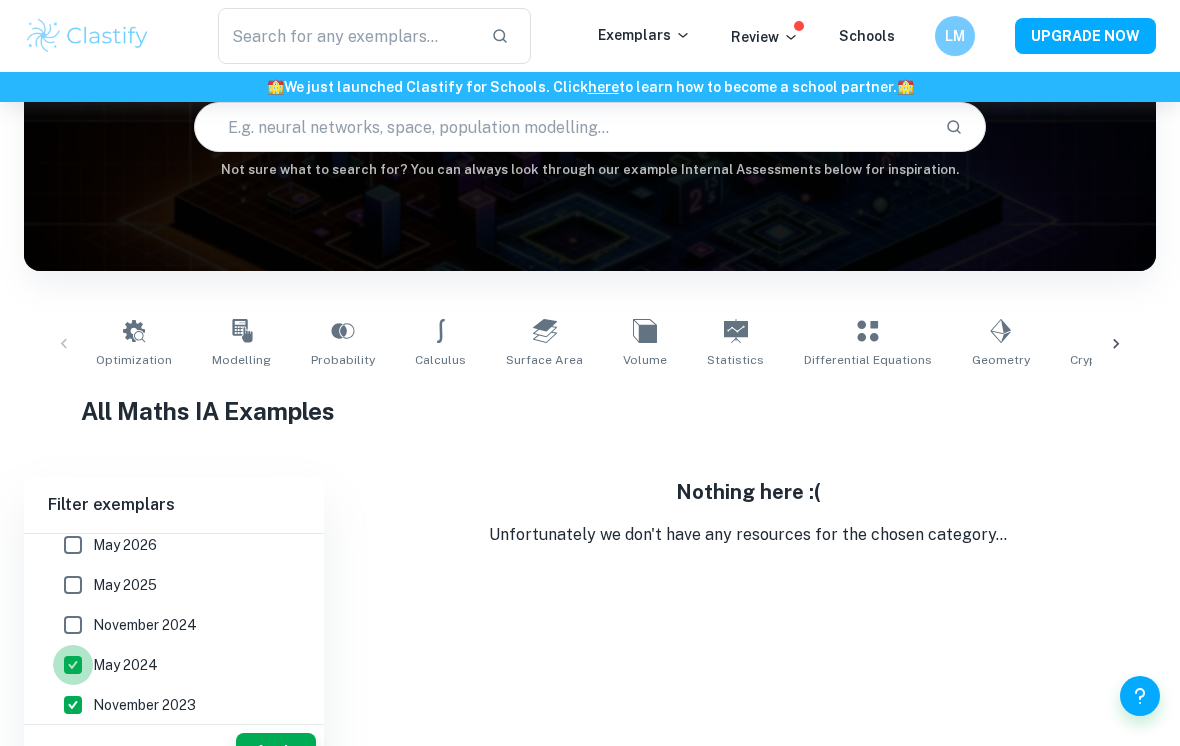 click on "May 2024" at bounding box center (73, 665) 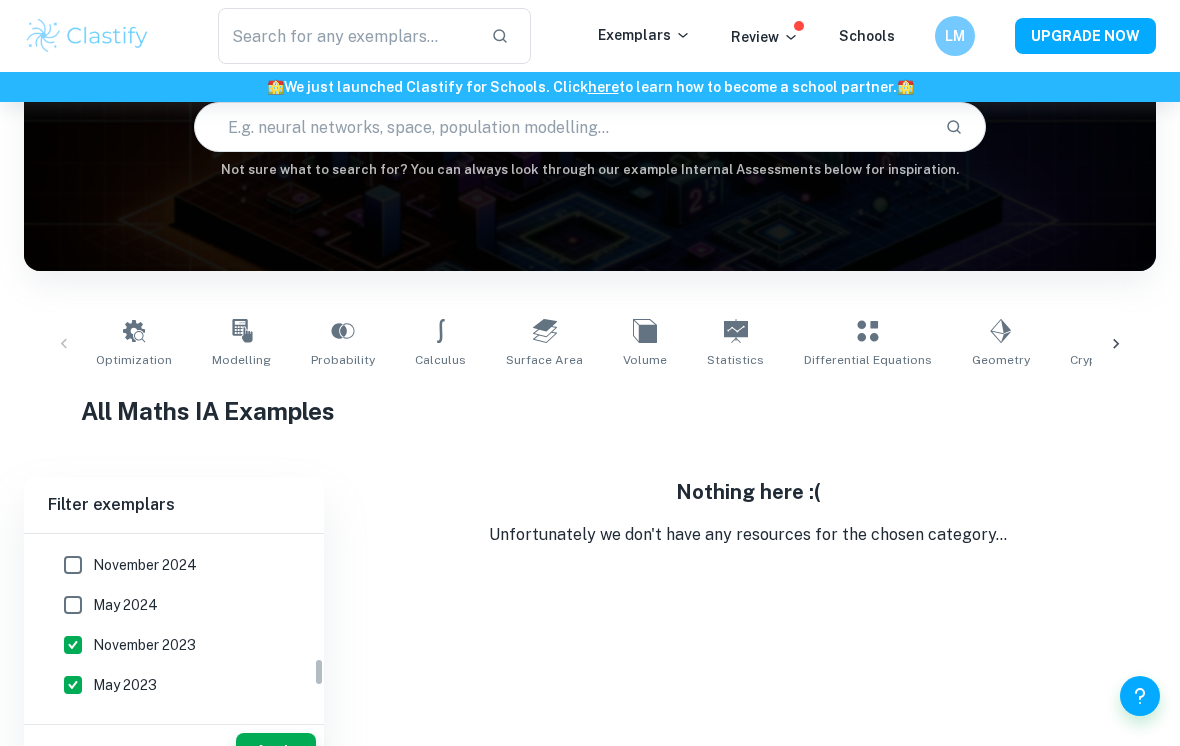 scroll, scrollTop: 791, scrollLeft: 0, axis: vertical 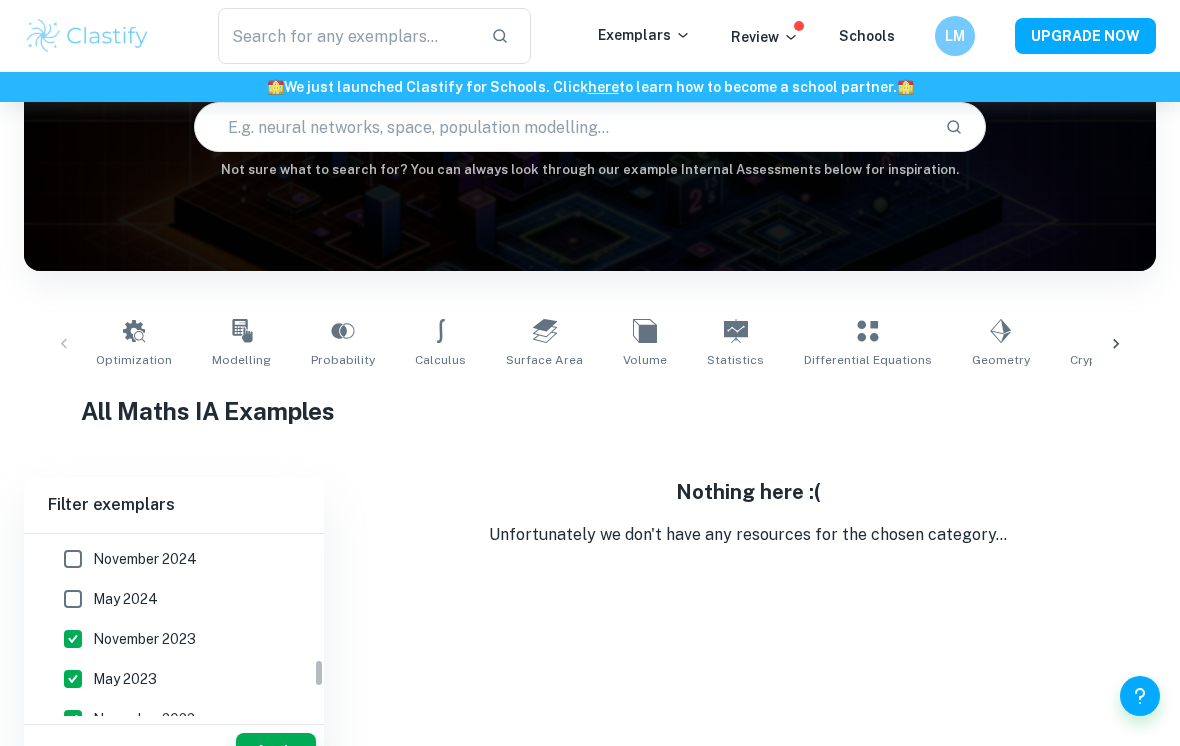 click on "November 2023" at bounding box center (73, 639) 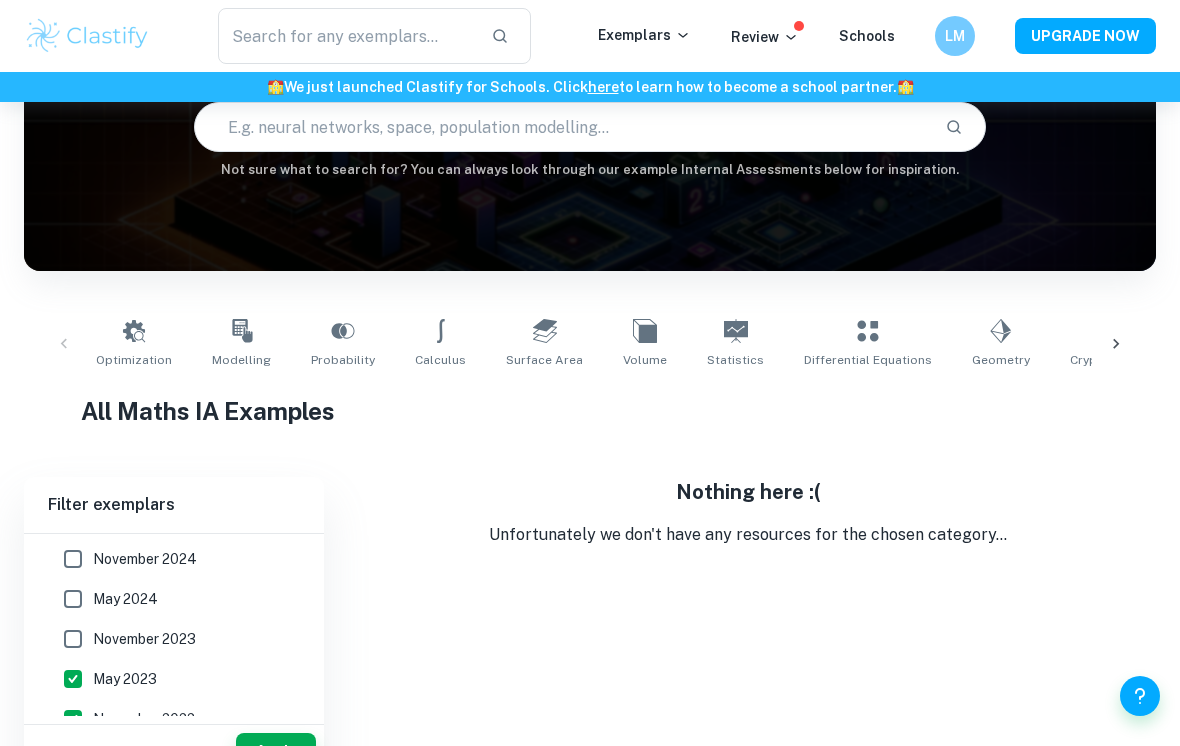 click on "May 2023" at bounding box center (73, 679) 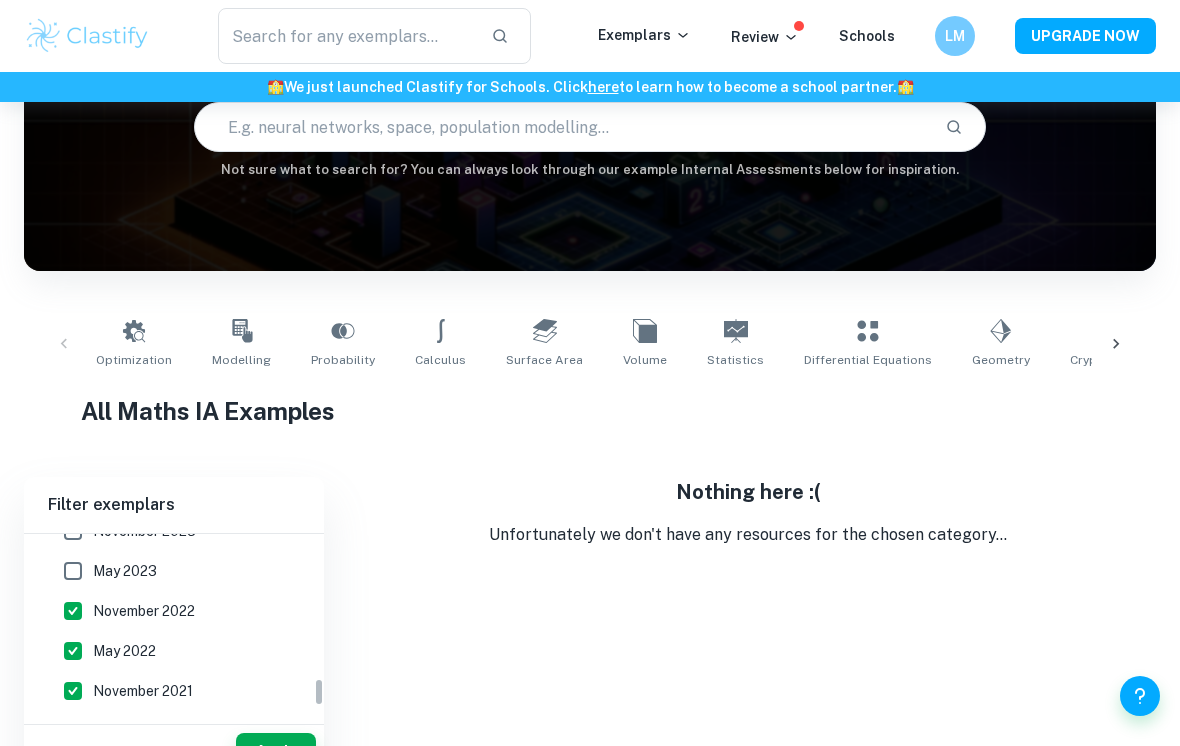 scroll, scrollTop: 911, scrollLeft: 0, axis: vertical 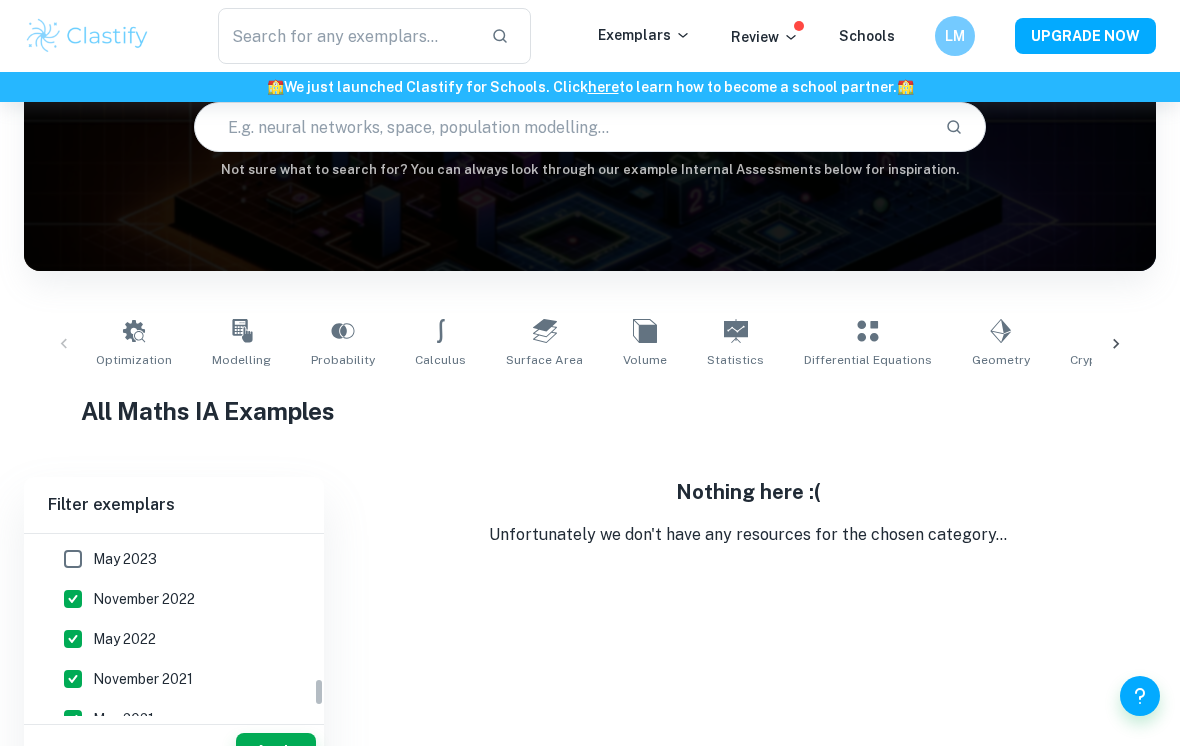 click on "November 2022" at bounding box center (73, 599) 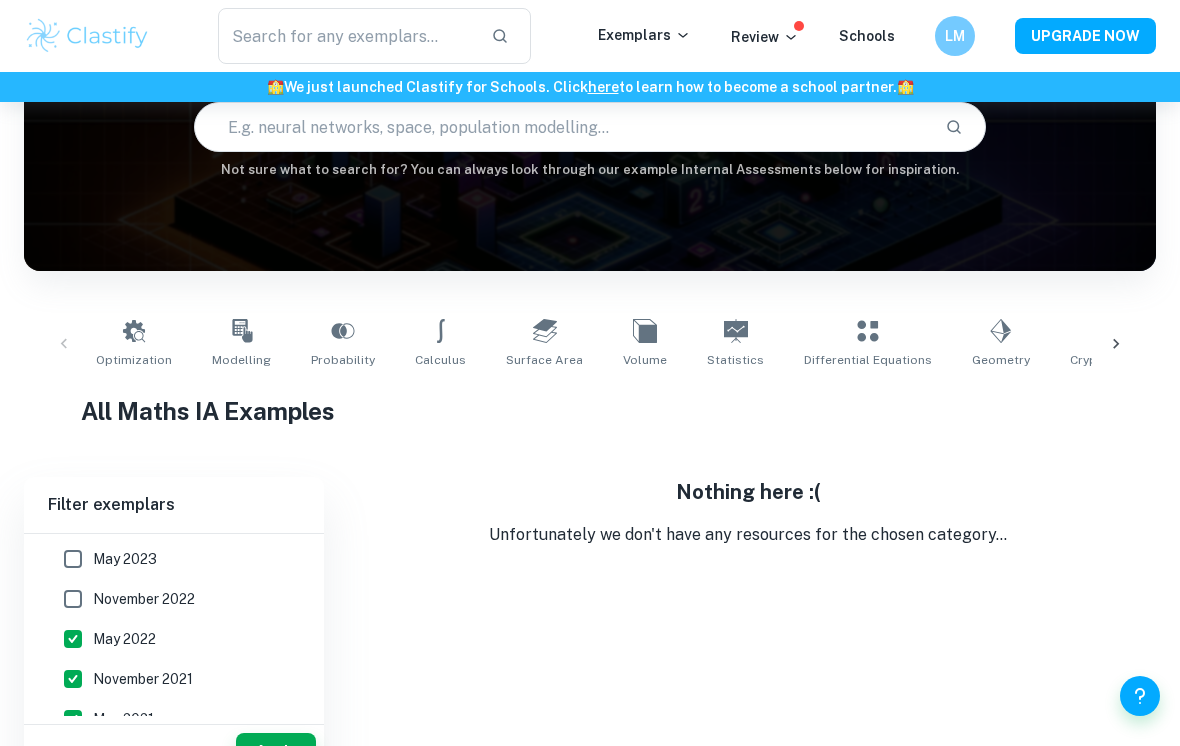 click on "May 2022" at bounding box center (73, 639) 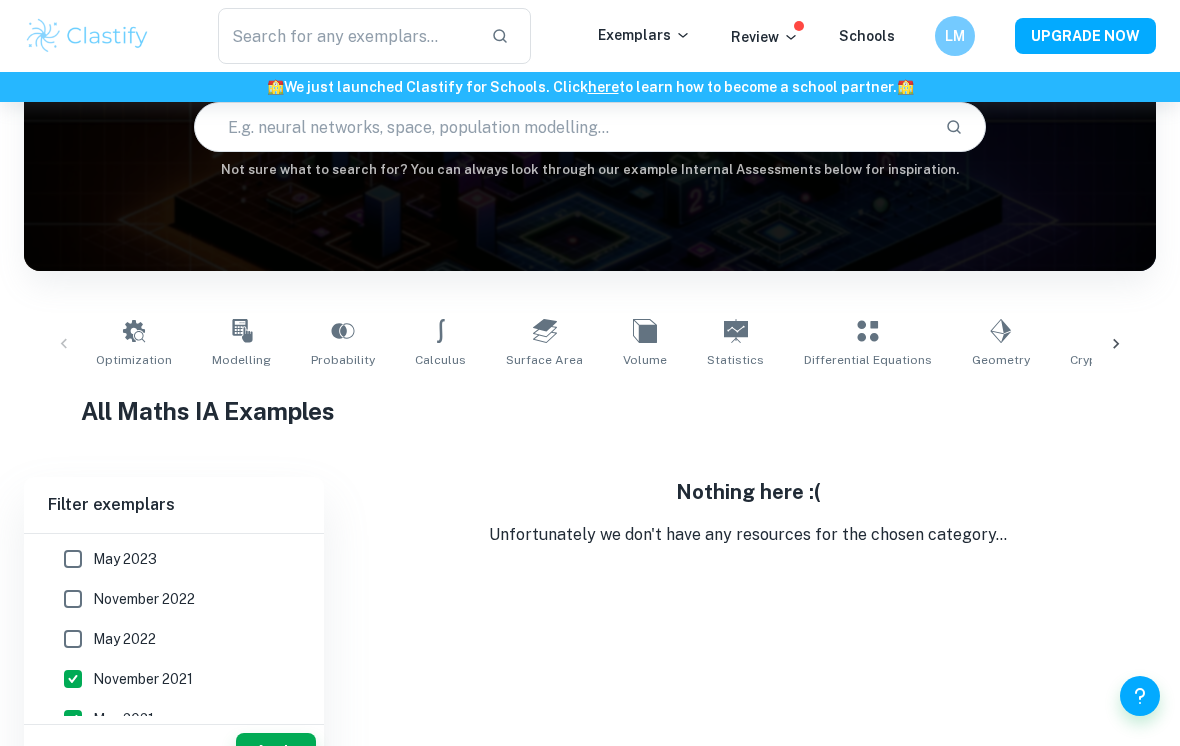 click on "November 2021" at bounding box center (73, 679) 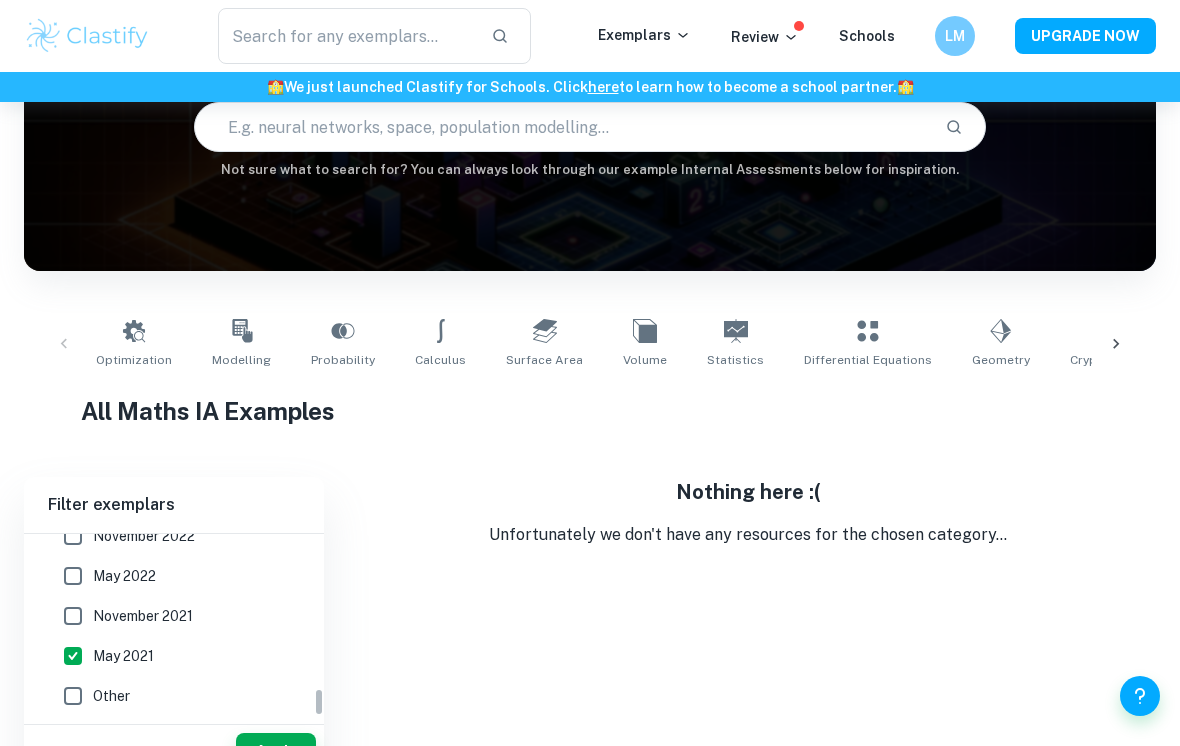 scroll, scrollTop: 974, scrollLeft: 0, axis: vertical 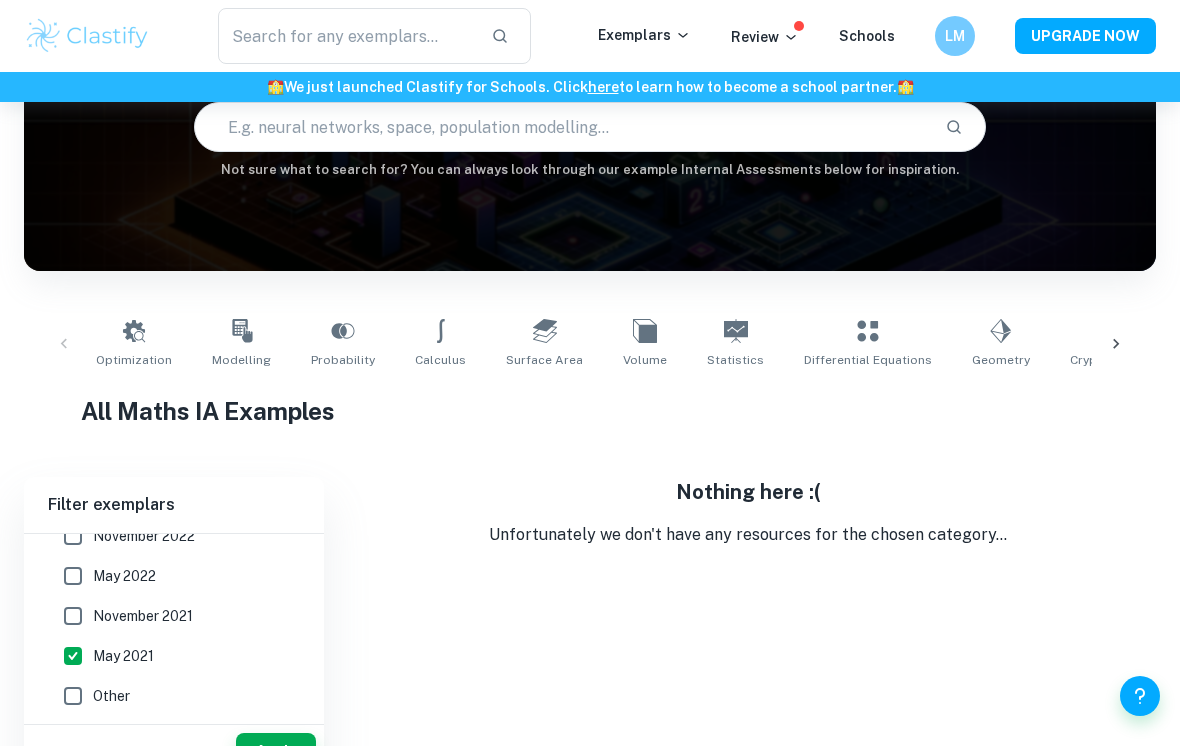 click on "May 2021" at bounding box center [73, 656] 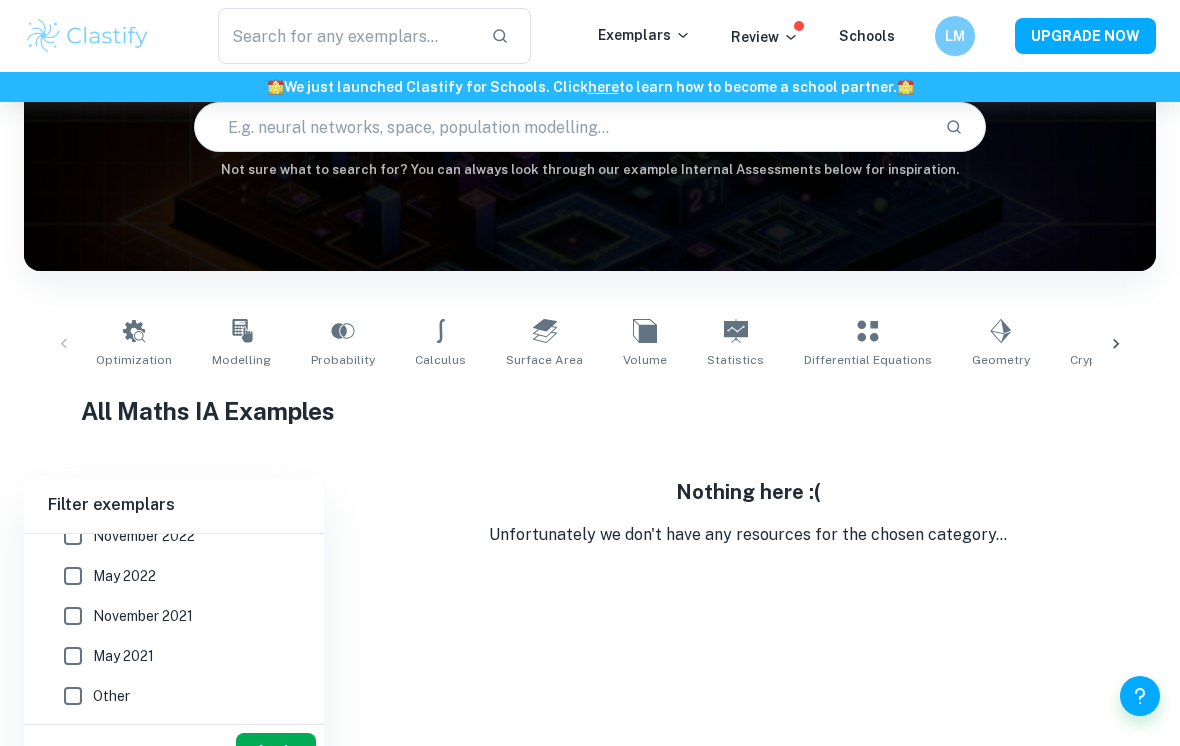 click on "Apply" at bounding box center (276, 751) 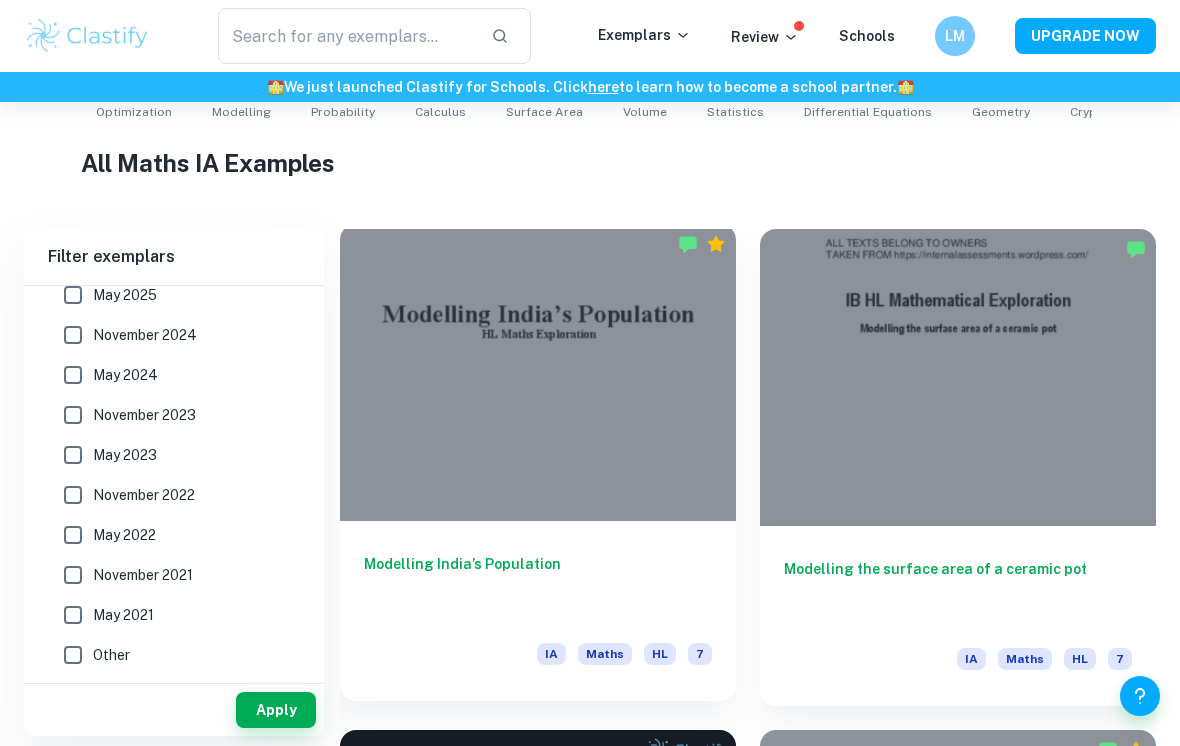 scroll, scrollTop: 446, scrollLeft: 0, axis: vertical 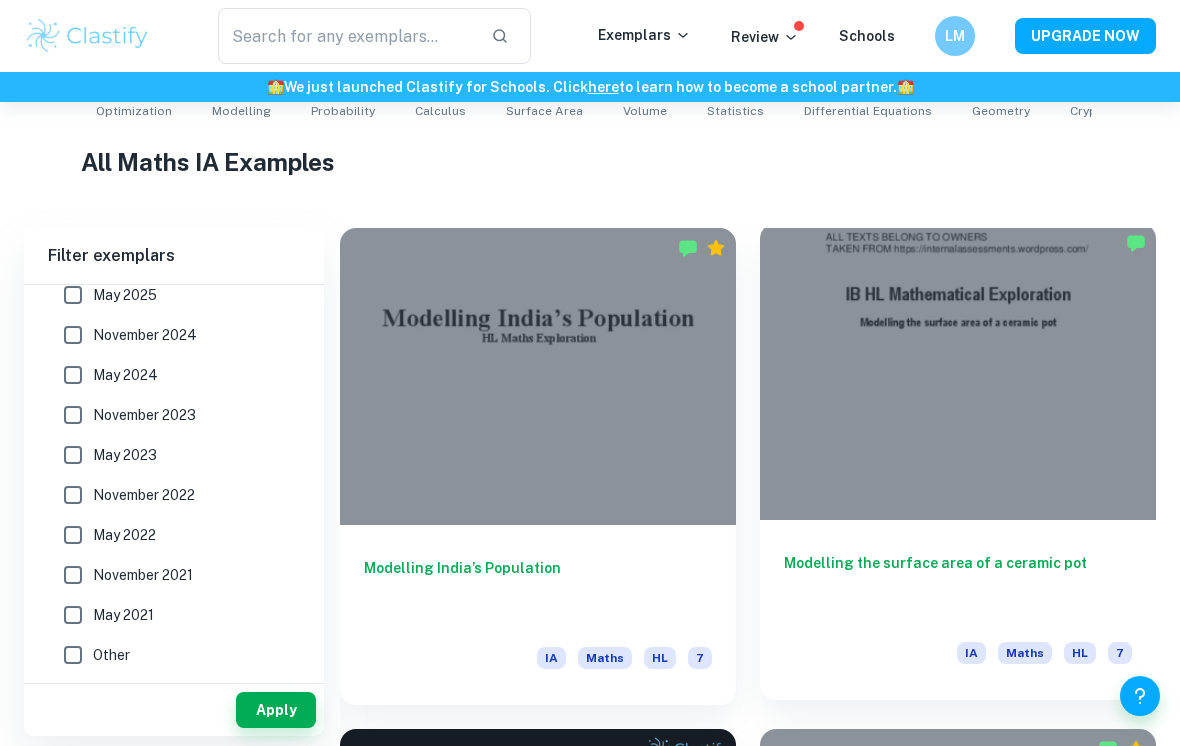 click at bounding box center [958, 371] 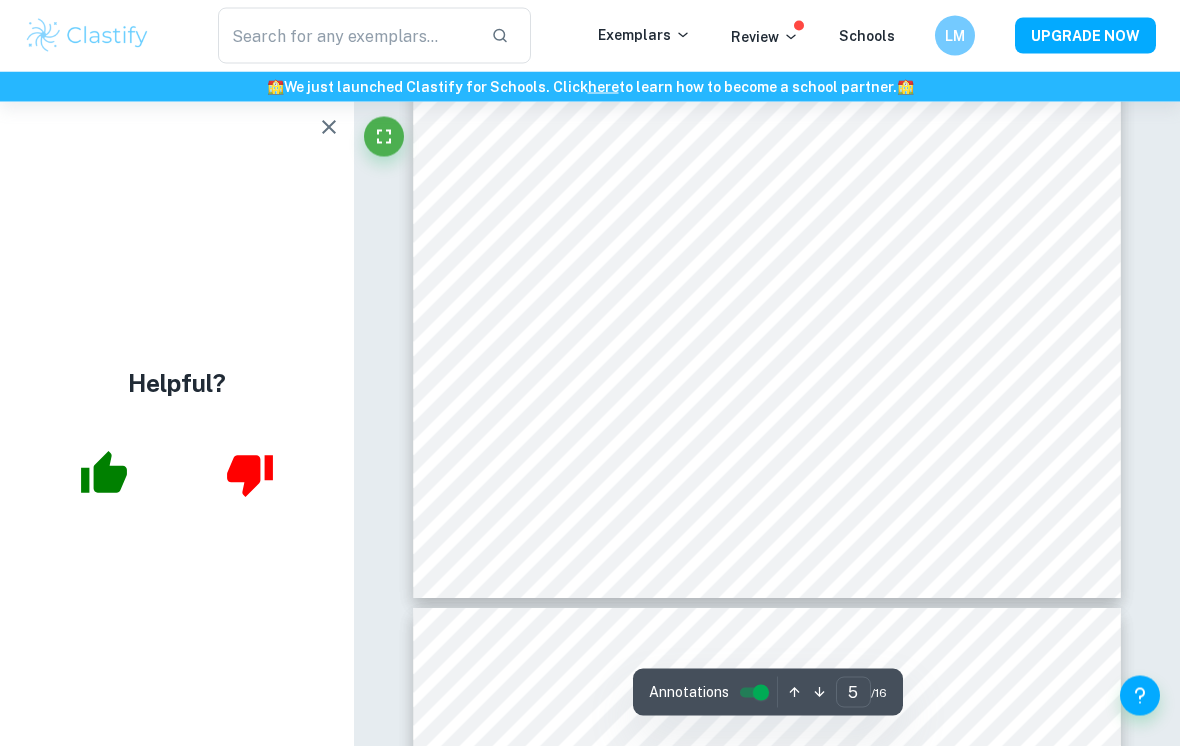 scroll, scrollTop: 4801, scrollLeft: 0, axis: vertical 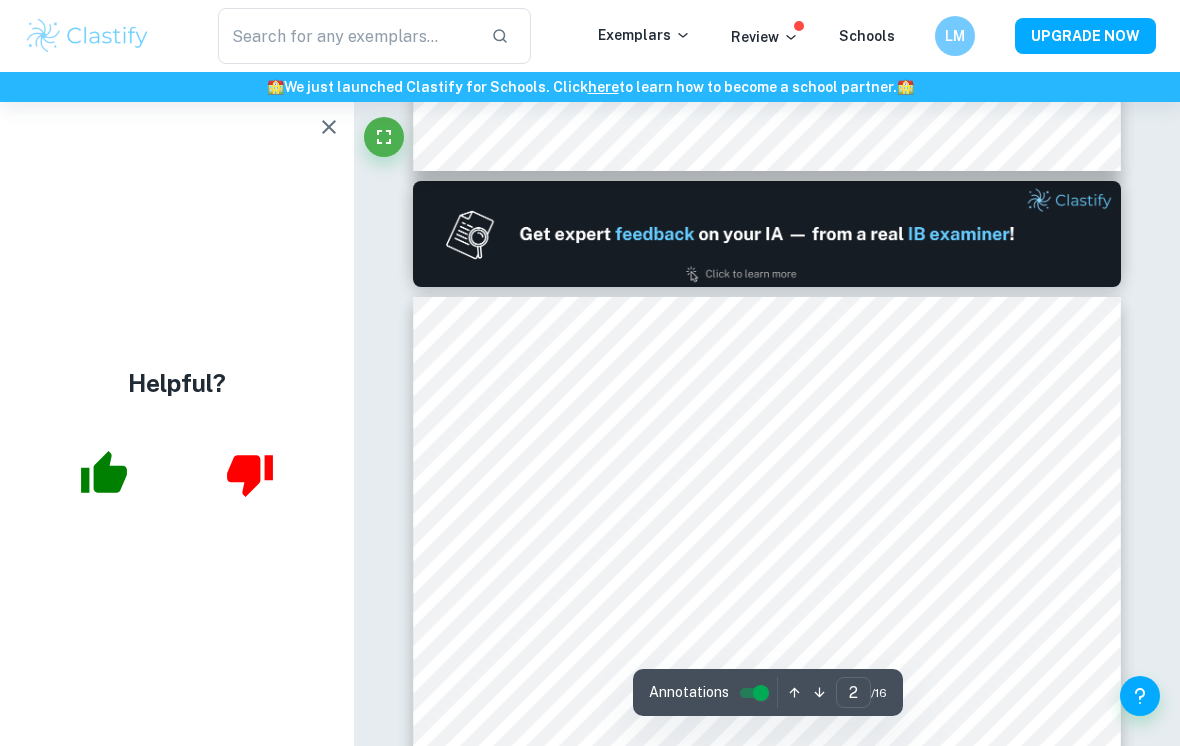 type on "1" 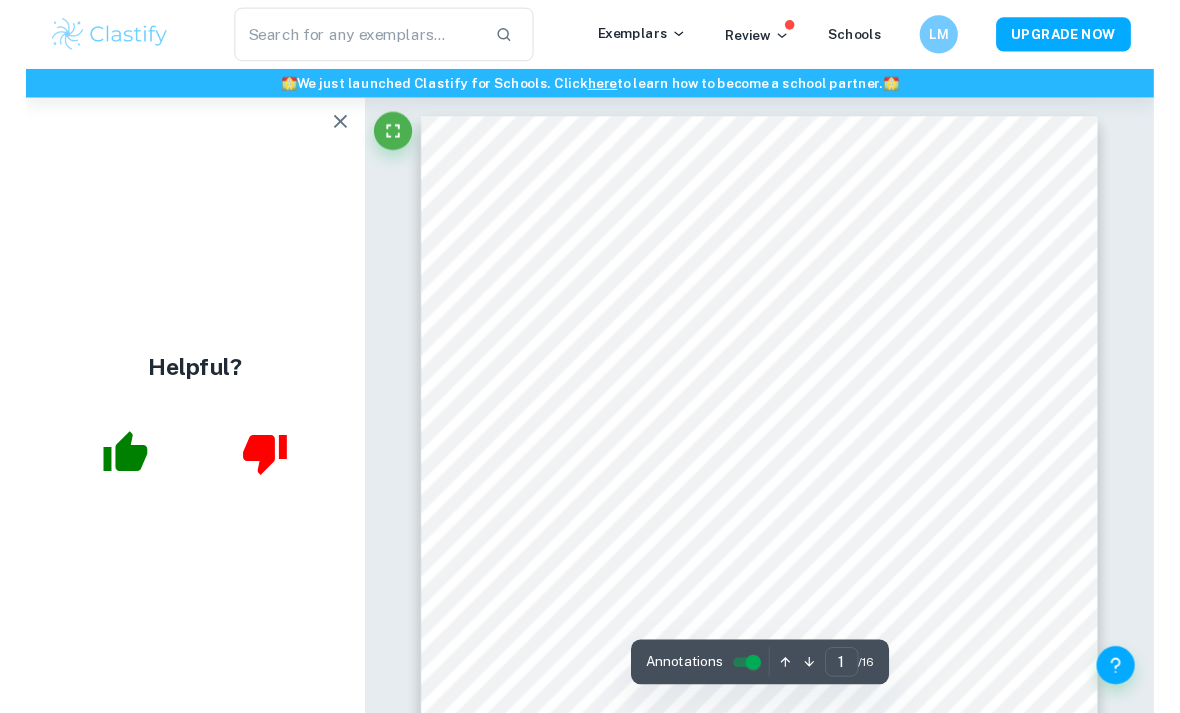 scroll, scrollTop: 19, scrollLeft: 0, axis: vertical 